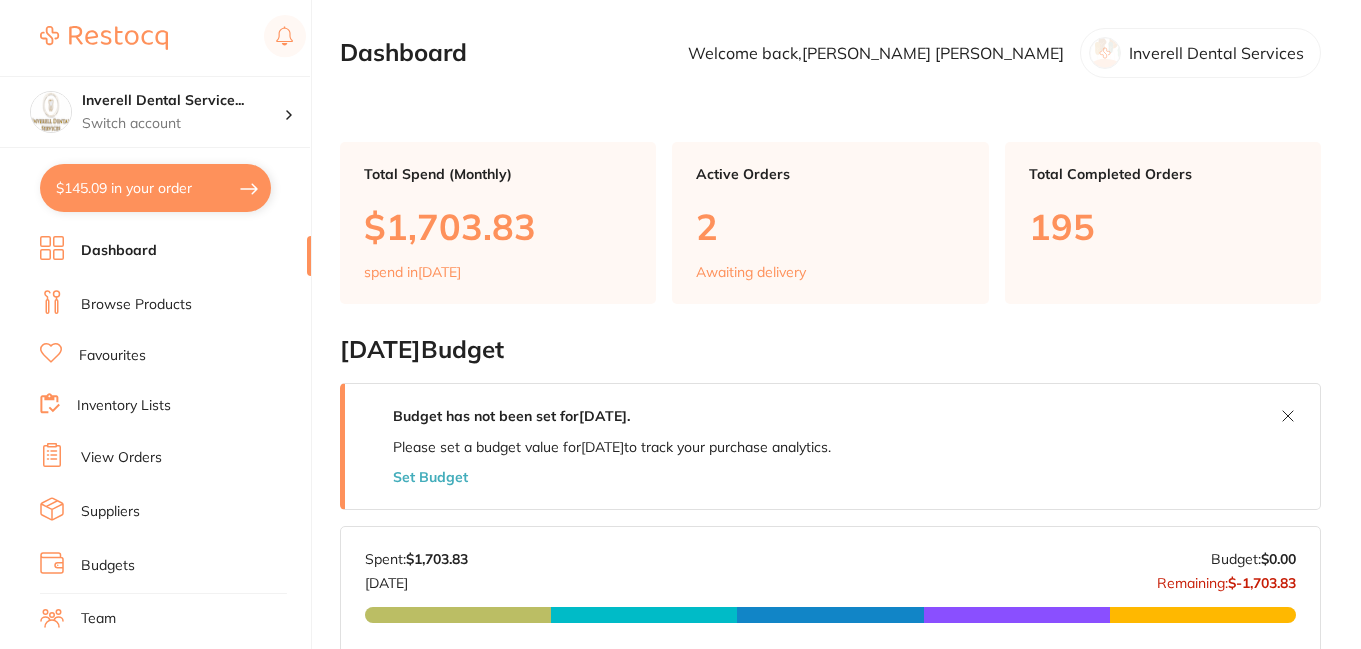 scroll, scrollTop: 0, scrollLeft: 0, axis: both 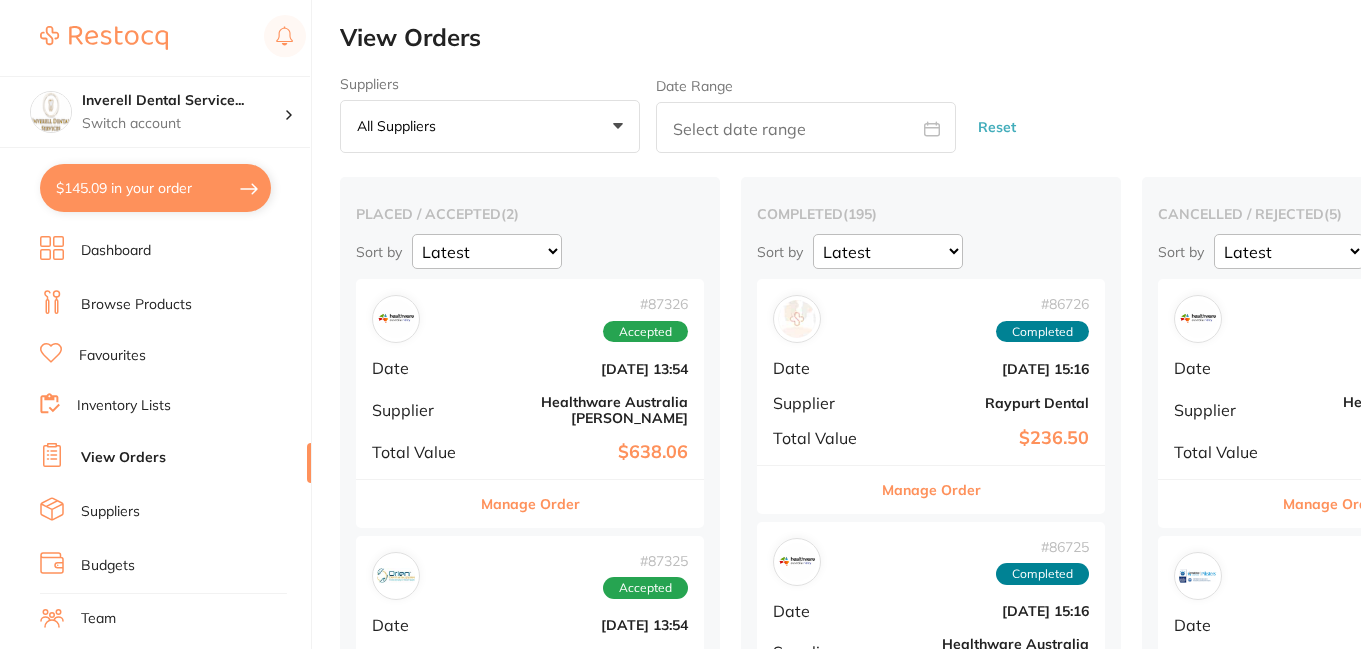 click on "View Orders" at bounding box center [123, 458] 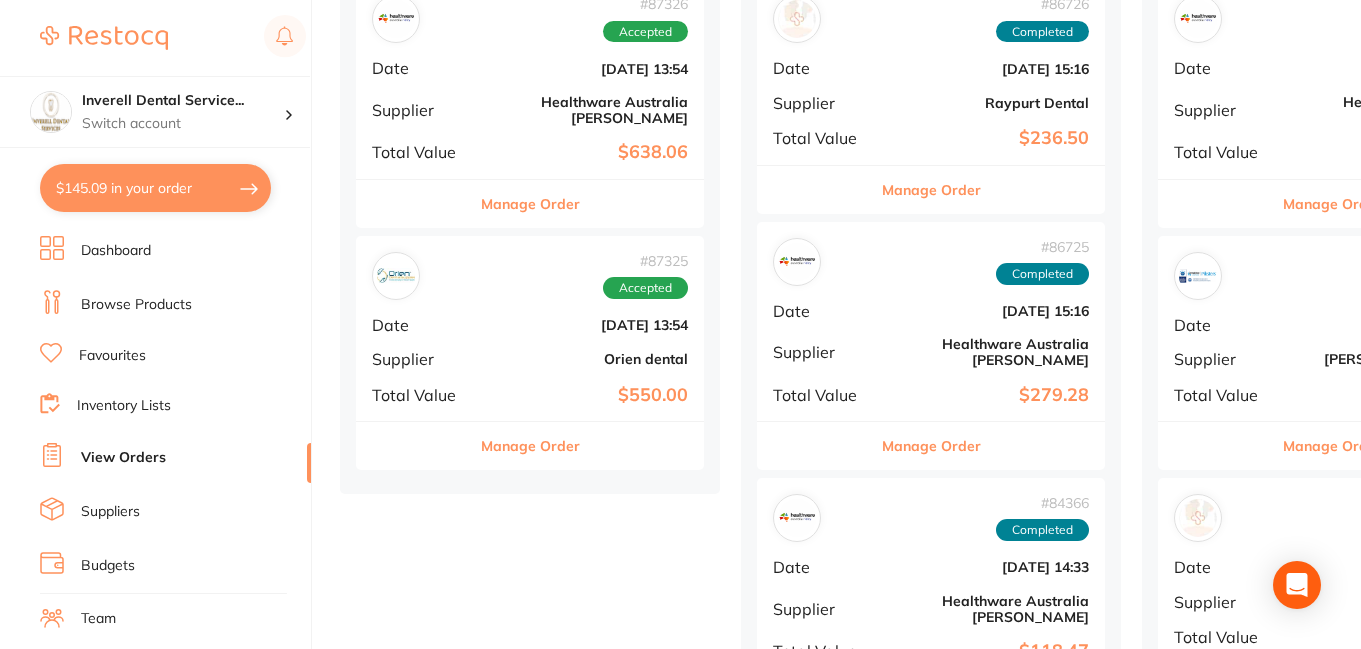 scroll, scrollTop: 100, scrollLeft: 0, axis: vertical 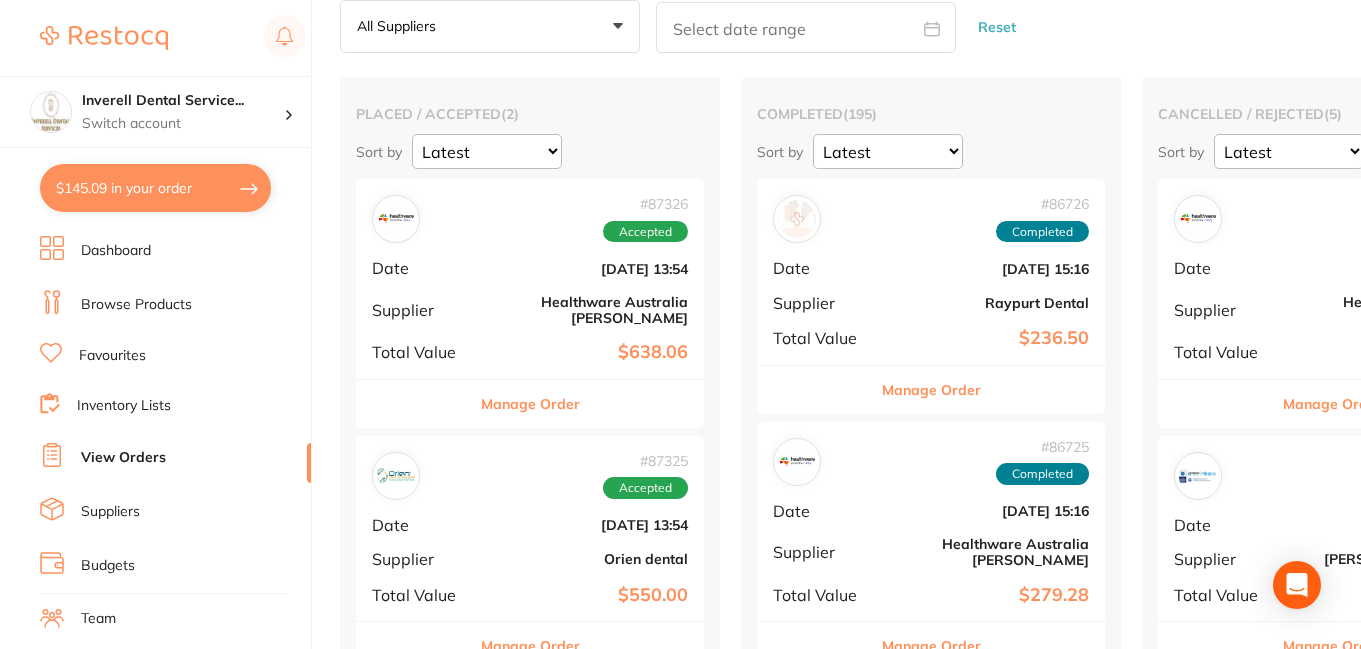 click on "Accepted" at bounding box center [645, 232] 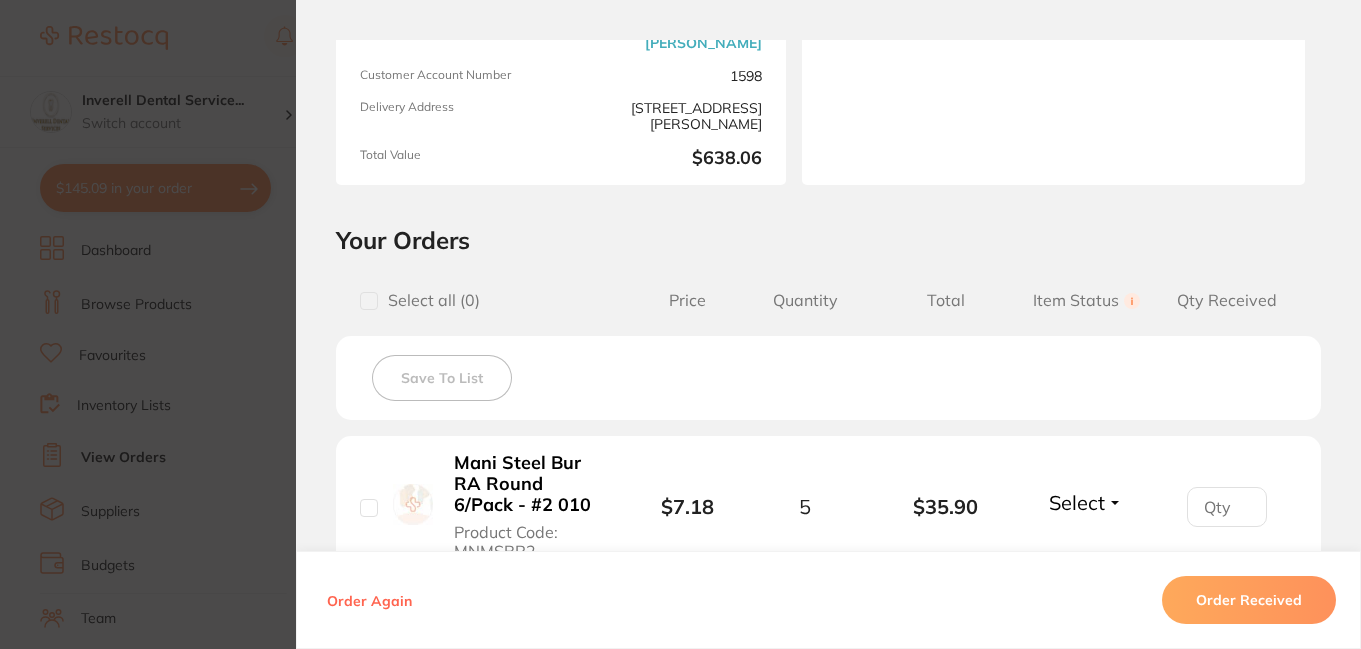 scroll, scrollTop: 300, scrollLeft: 0, axis: vertical 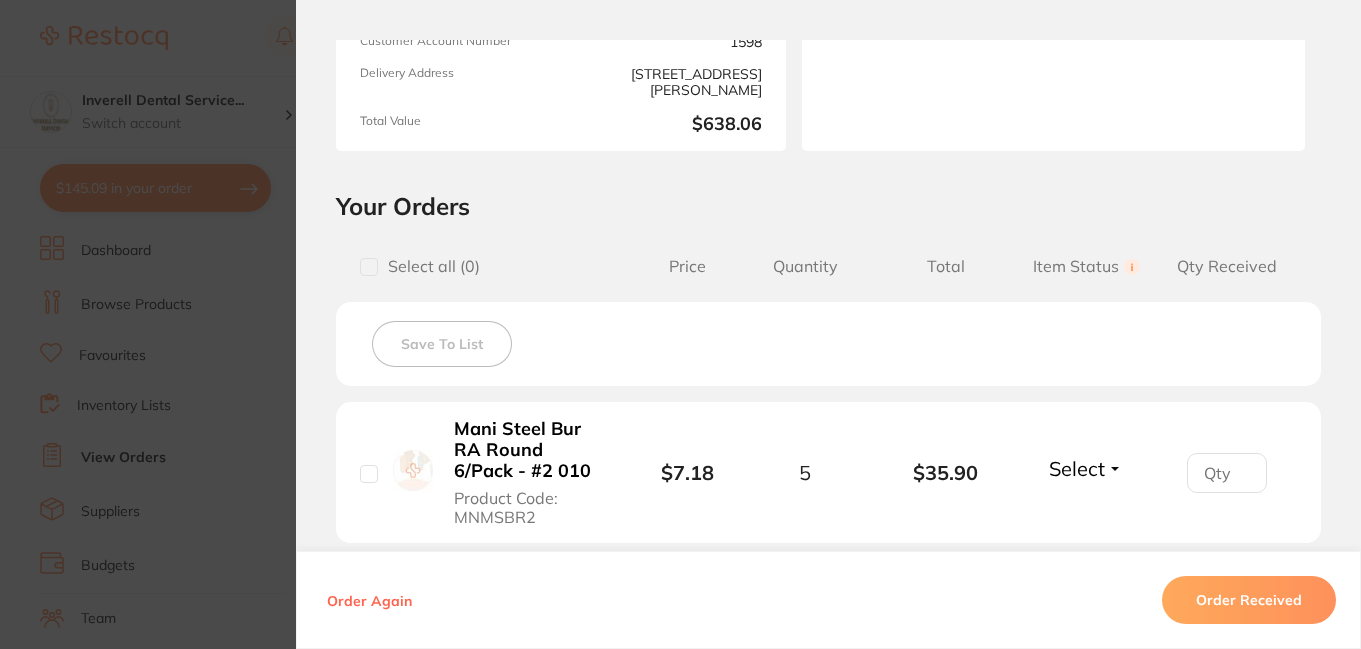 click on "Select" at bounding box center [1086, 468] 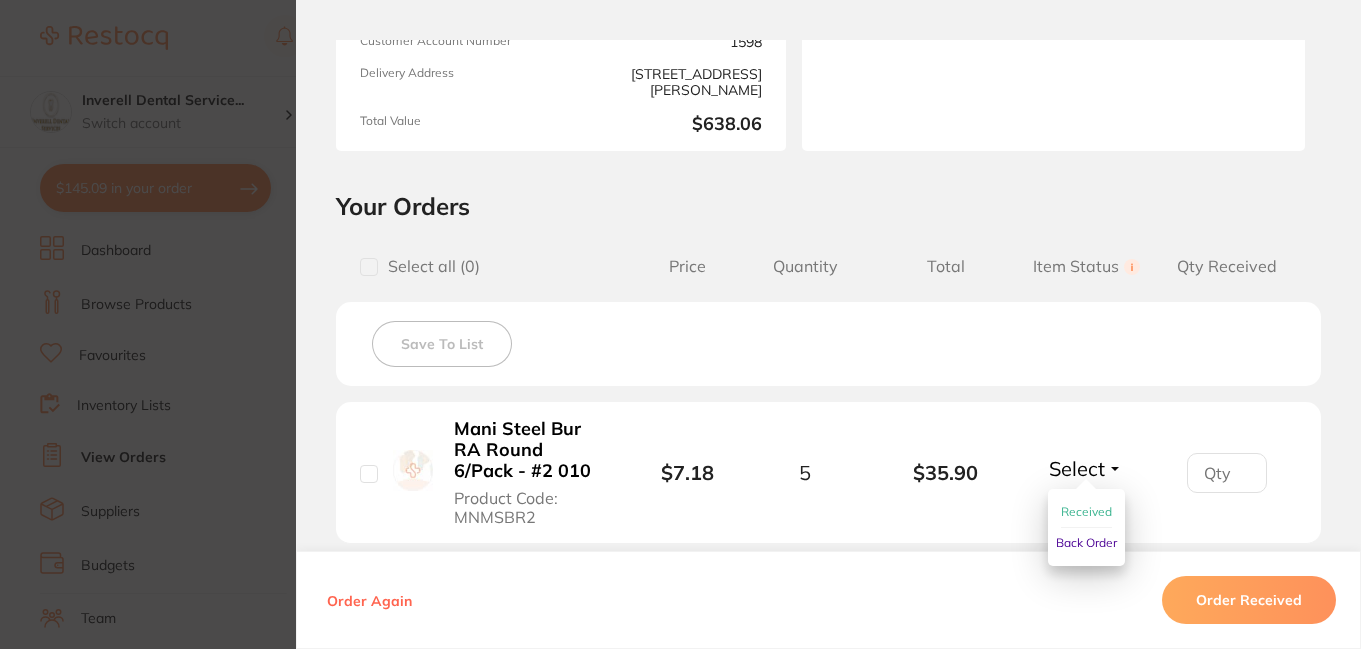 click on "Received" at bounding box center (1086, 511) 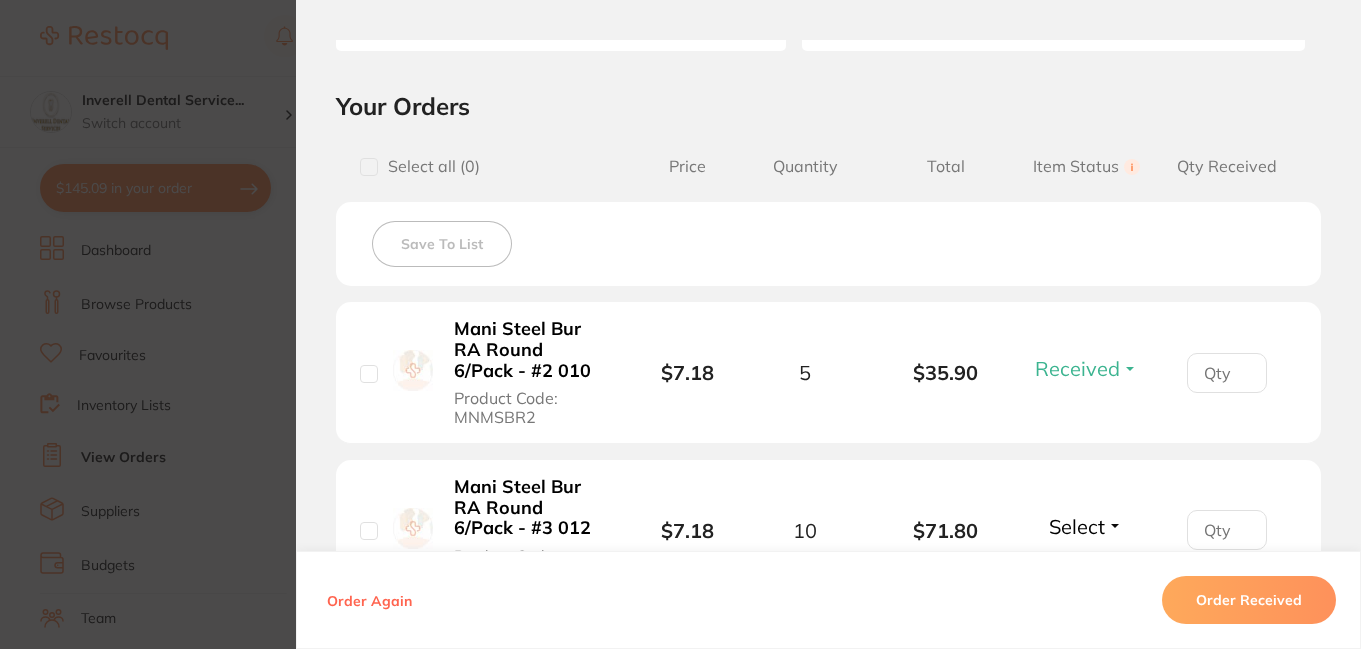 scroll, scrollTop: 500, scrollLeft: 0, axis: vertical 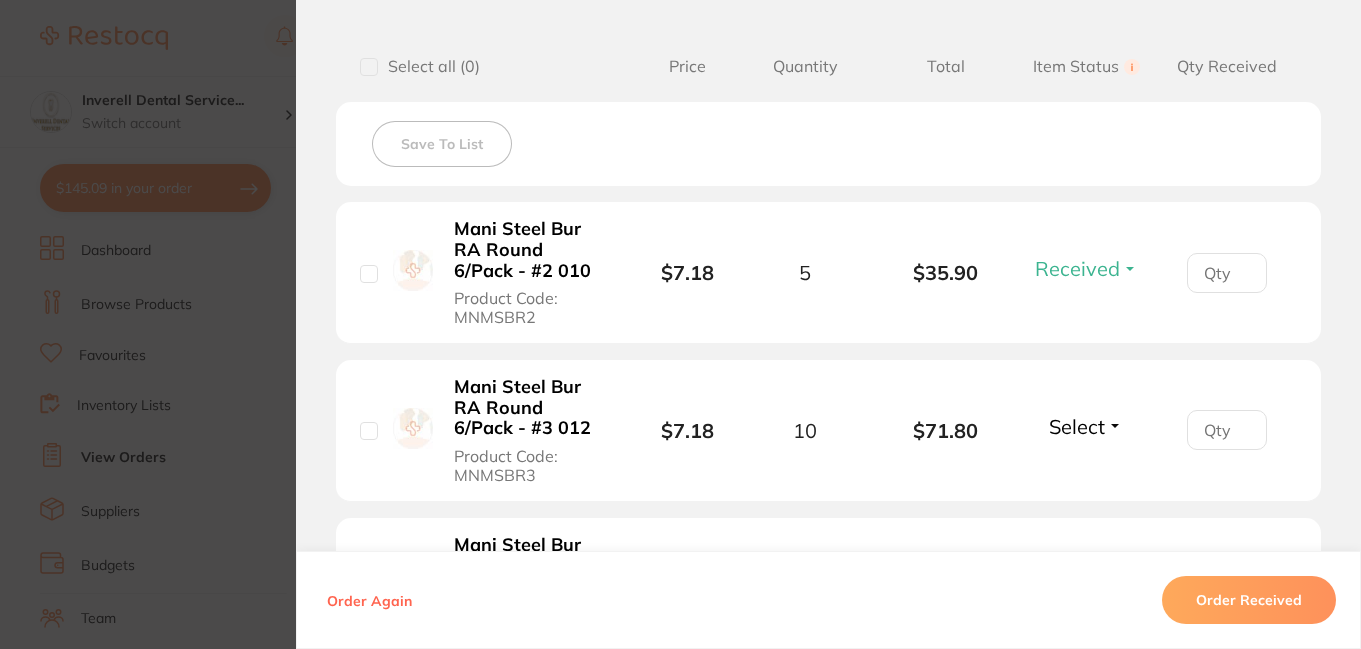 click on "Select" at bounding box center (1086, 426) 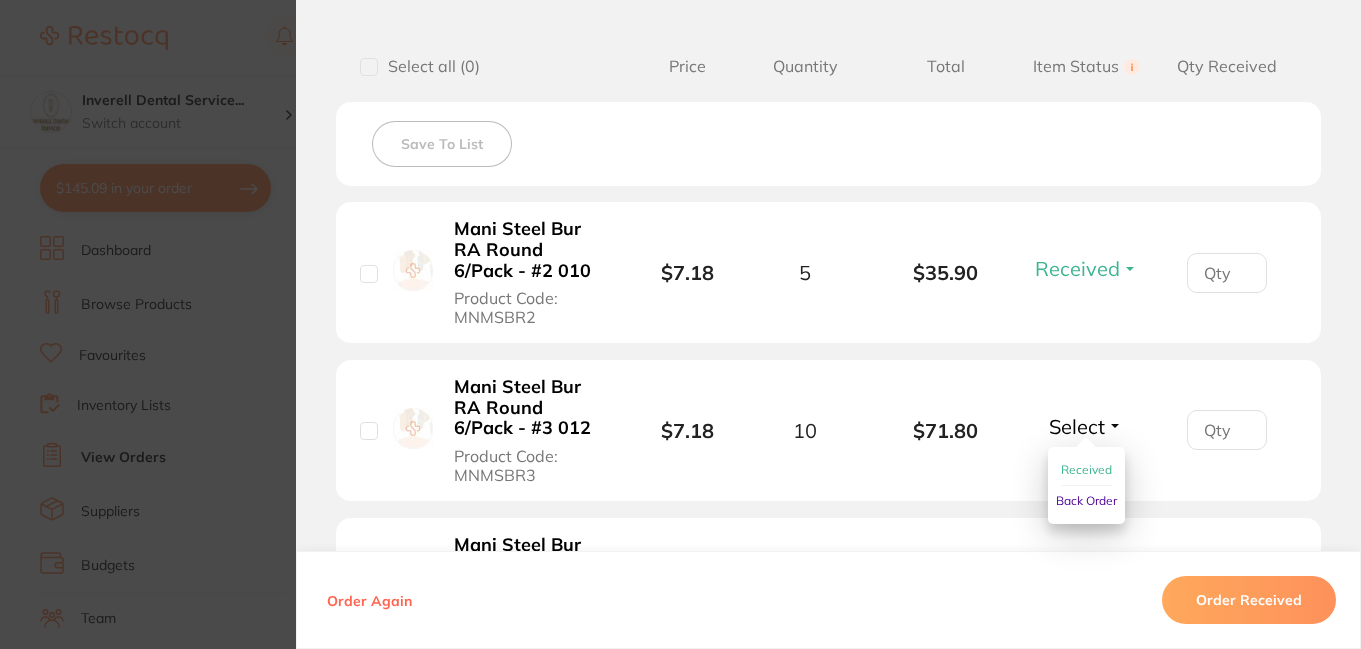 click on "Received" at bounding box center (1086, 469) 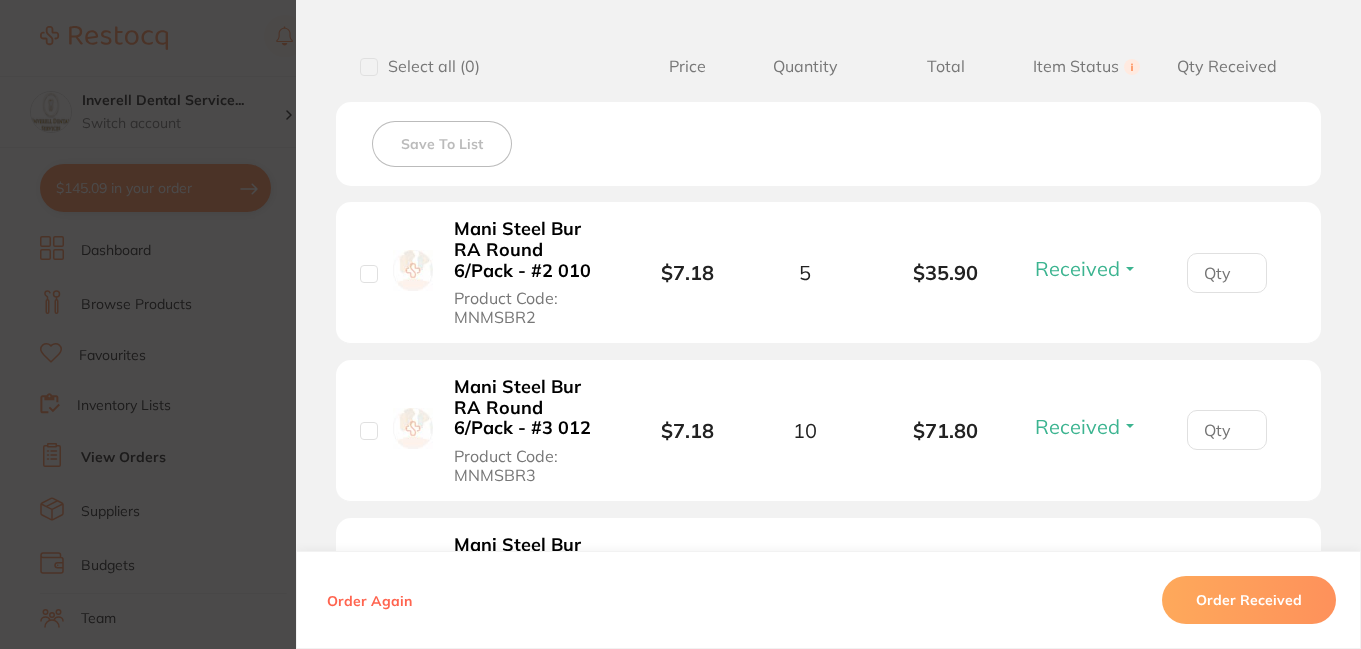 scroll, scrollTop: 700, scrollLeft: 0, axis: vertical 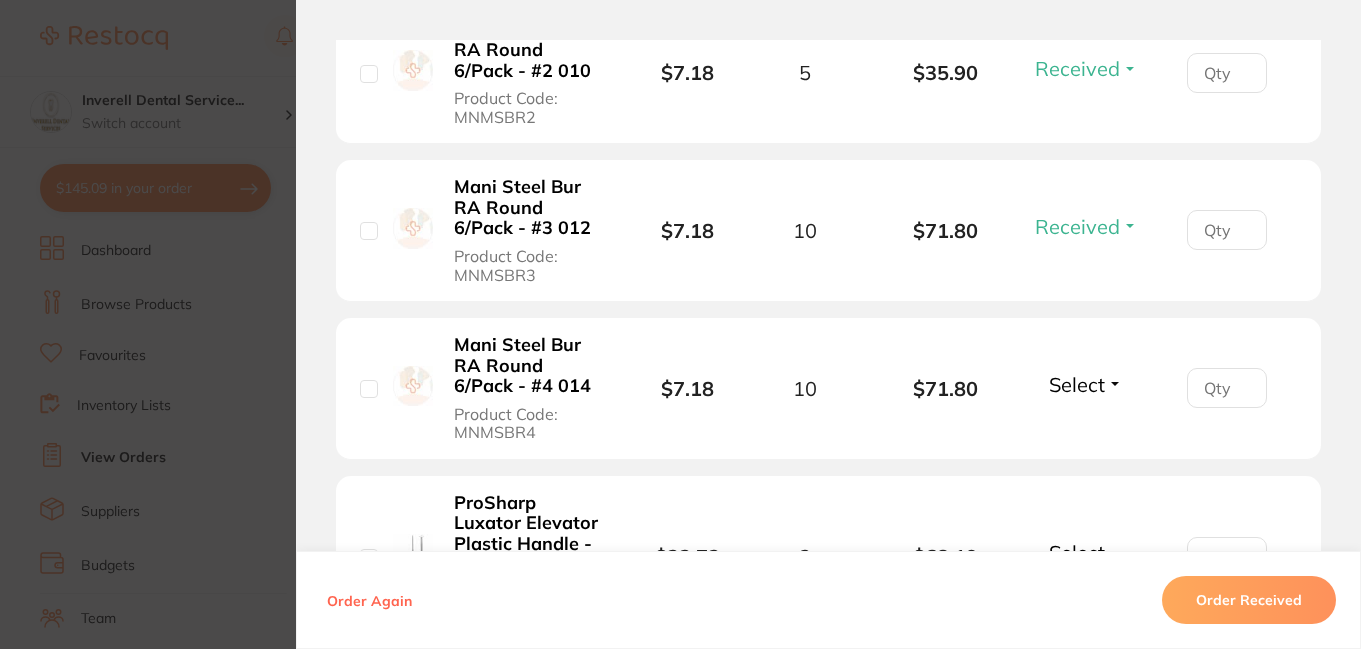 click on "Select" at bounding box center [1086, 384] 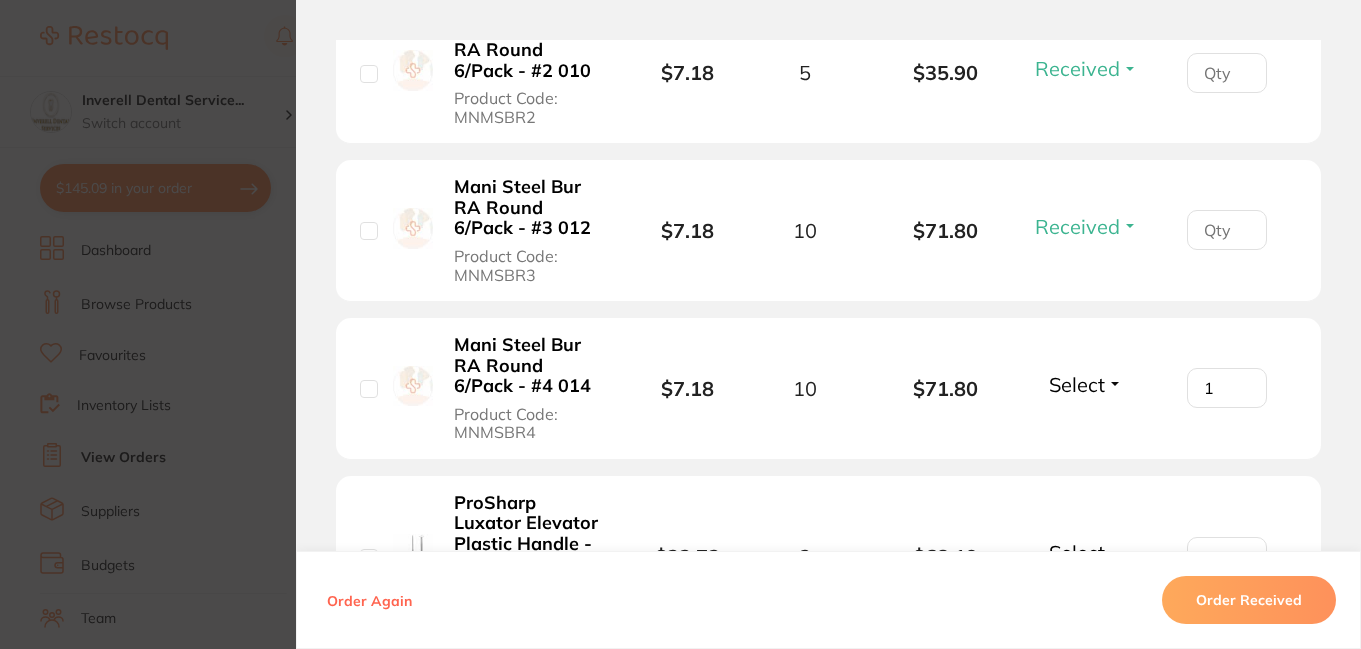 type on "1" 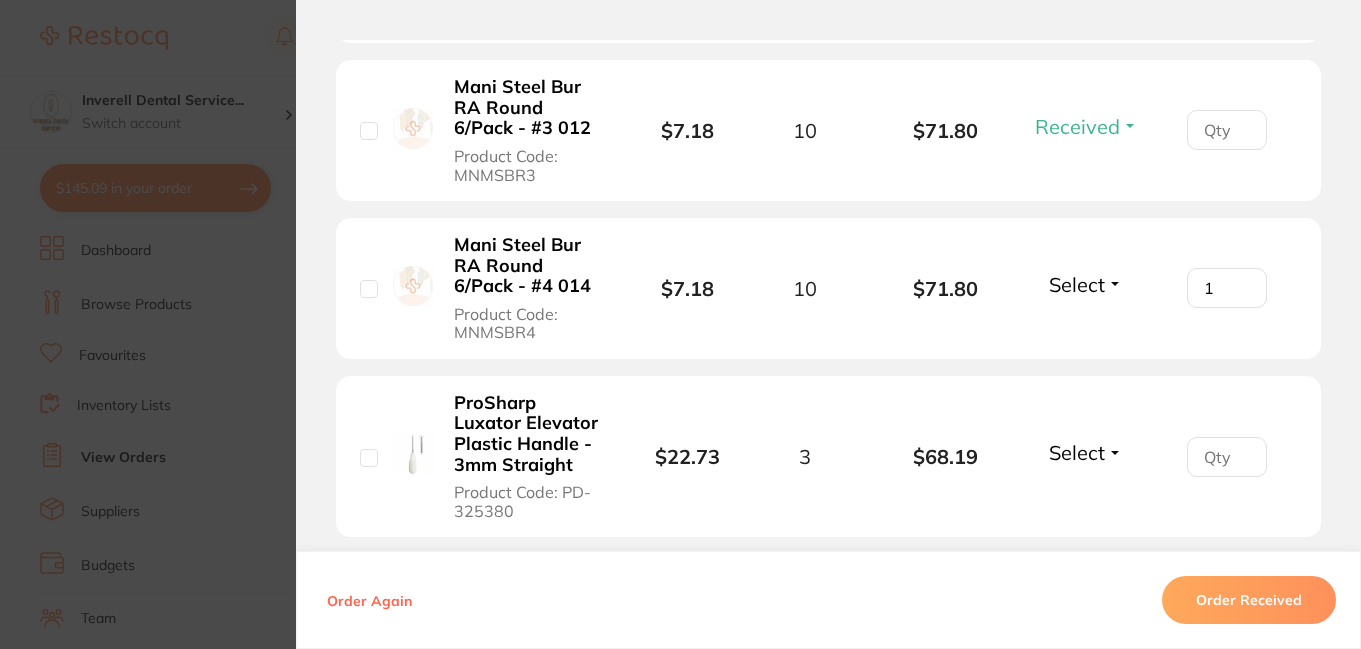 click on "Select" at bounding box center [1086, 284] 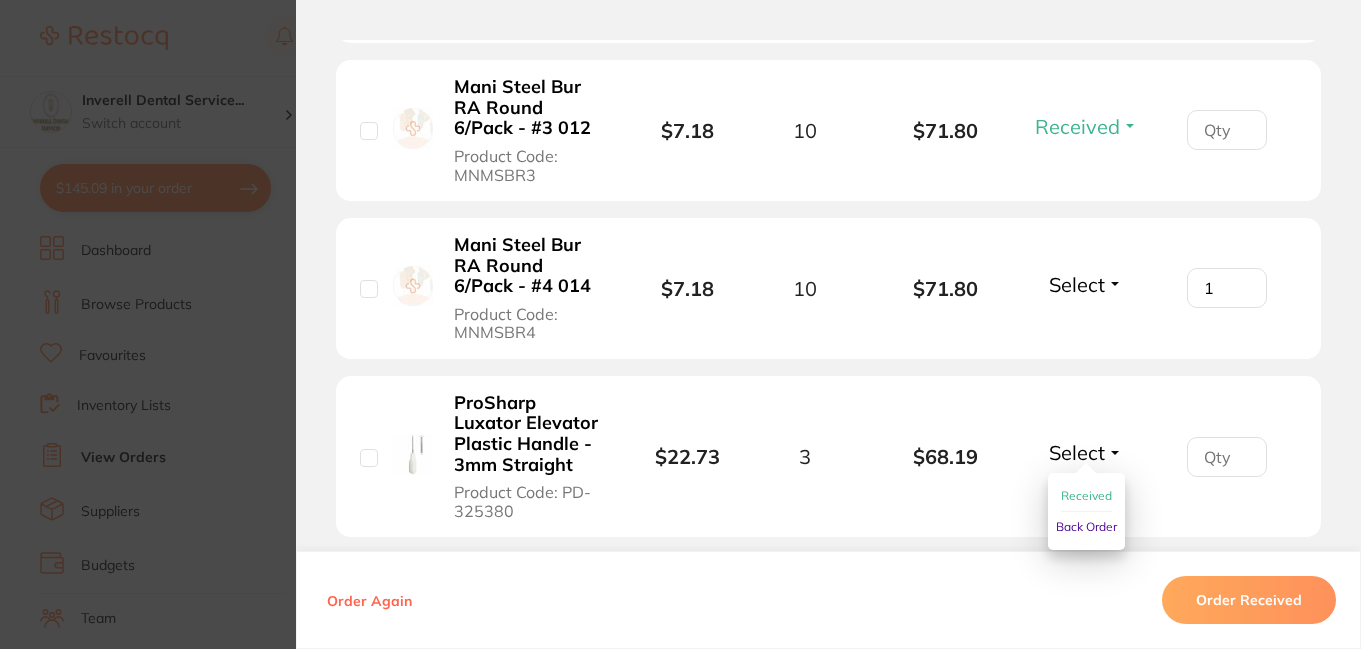 click on "Received" at bounding box center [1086, 495] 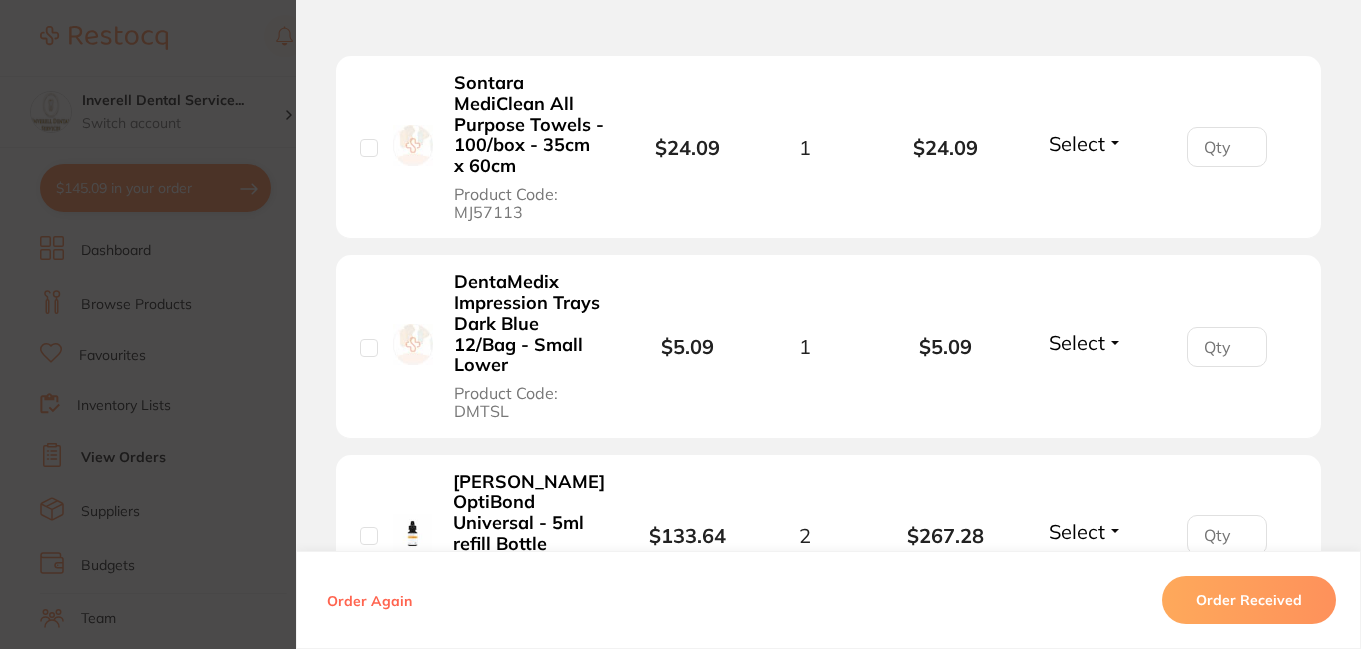 scroll, scrollTop: 1300, scrollLeft: 0, axis: vertical 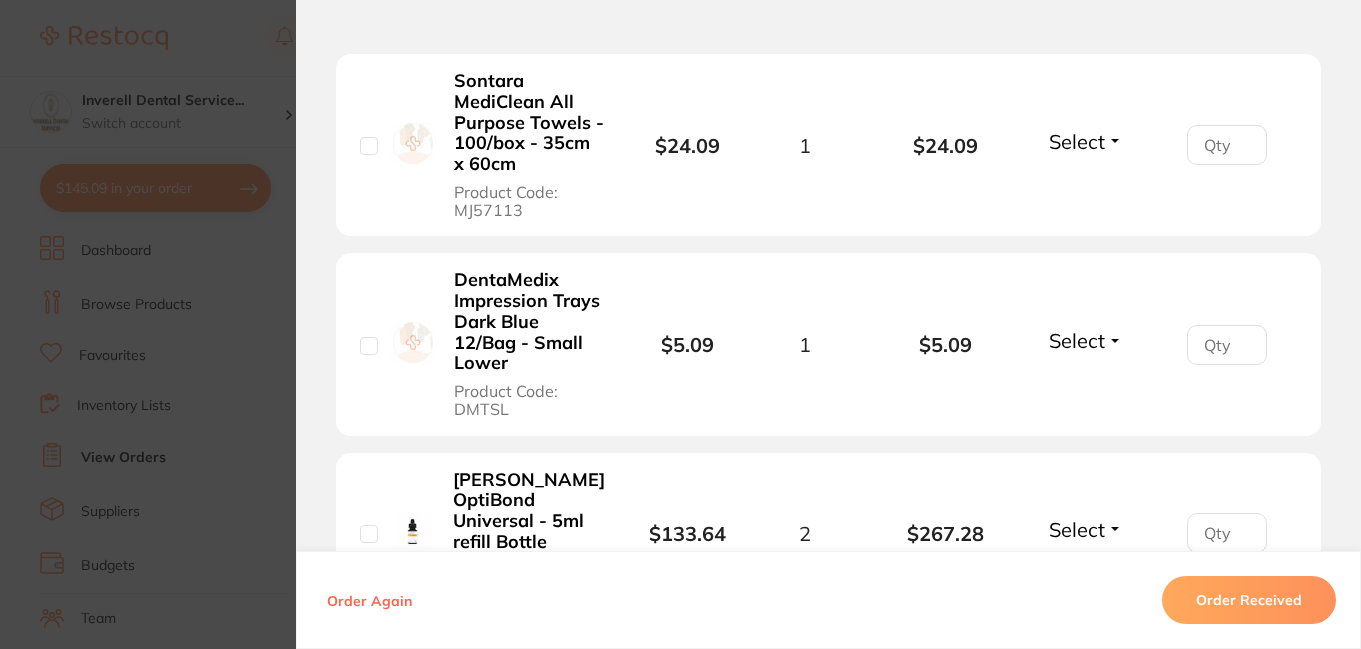 click on "Select" at bounding box center [1086, 340] 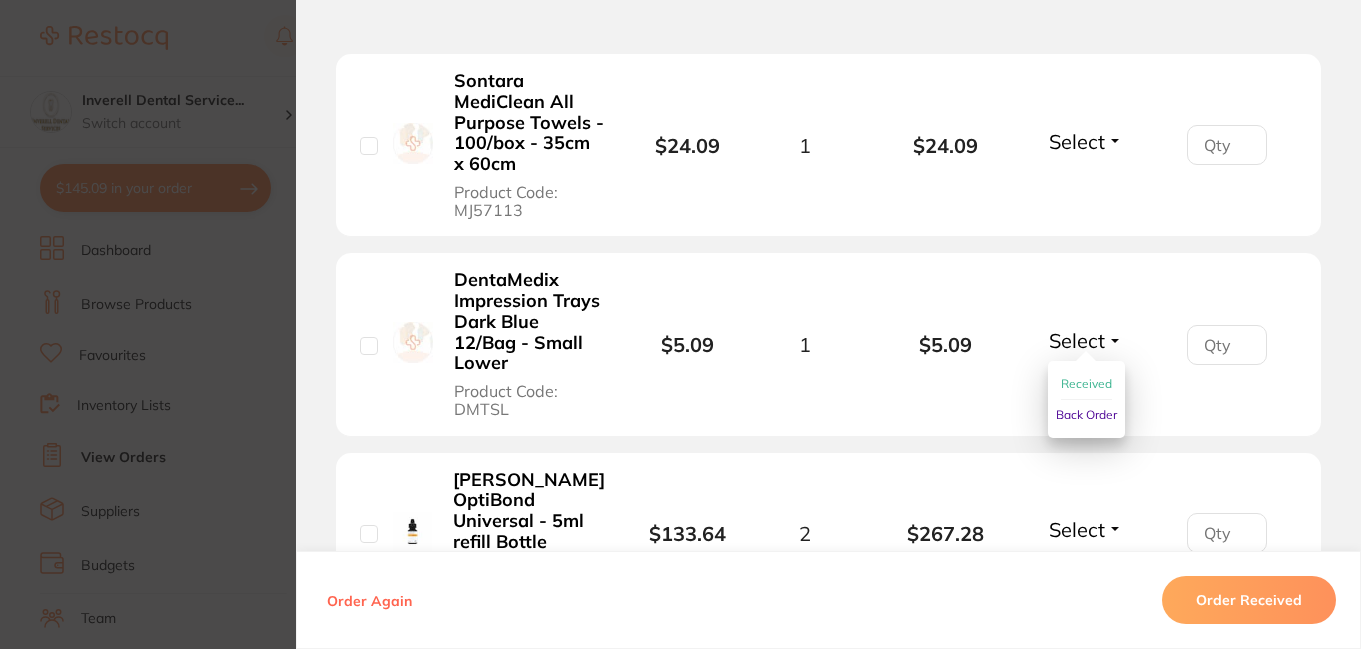 click on "Received" at bounding box center (1086, 383) 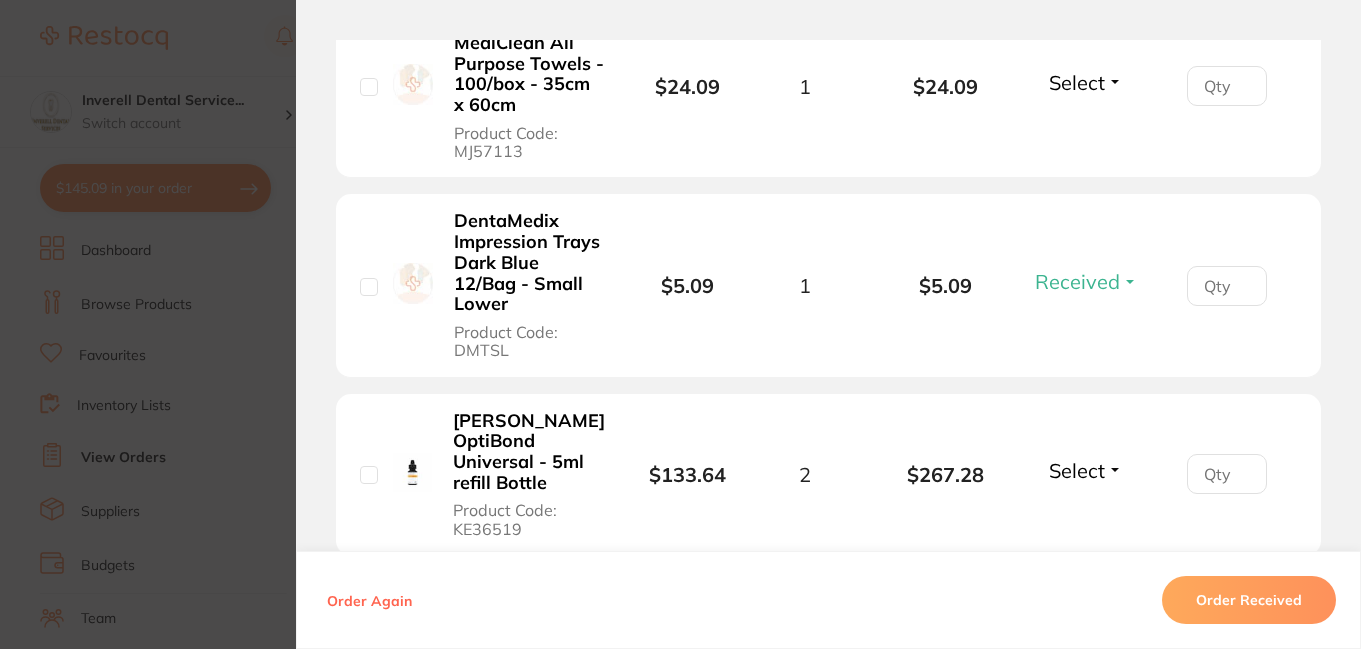 scroll, scrollTop: 1400, scrollLeft: 0, axis: vertical 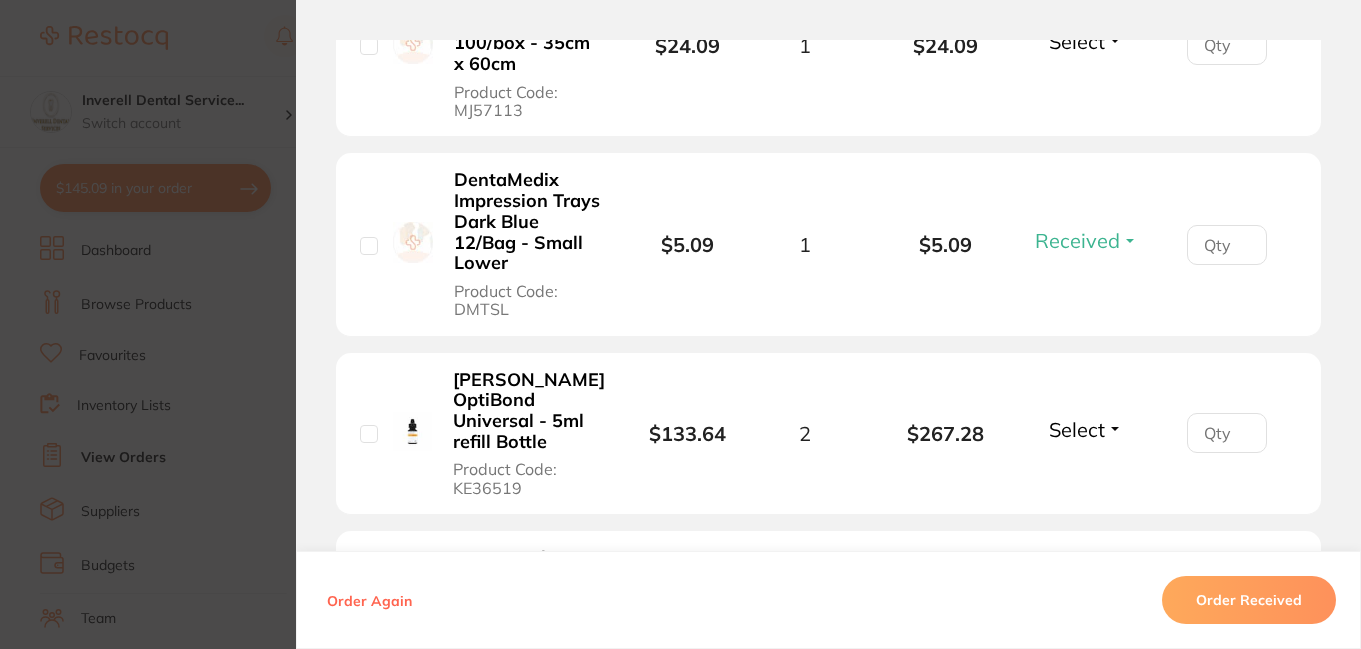 click on "Select" at bounding box center [1086, 429] 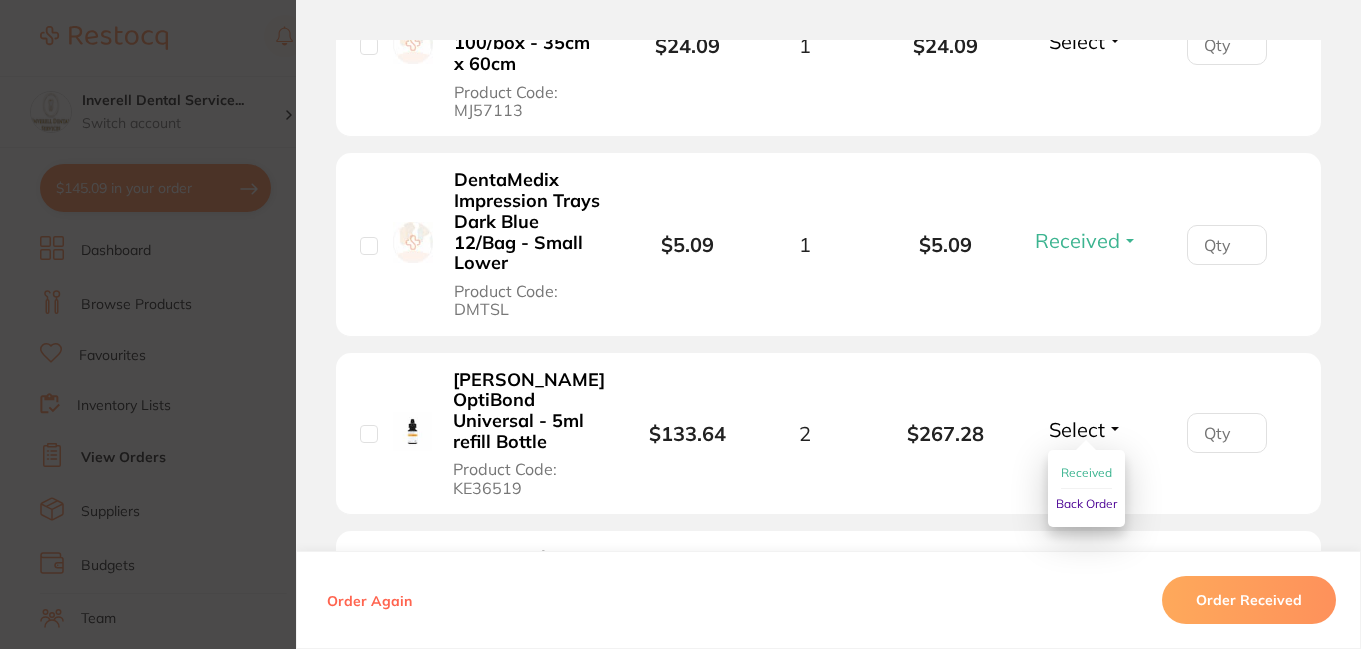 click on "Received" at bounding box center [1086, 472] 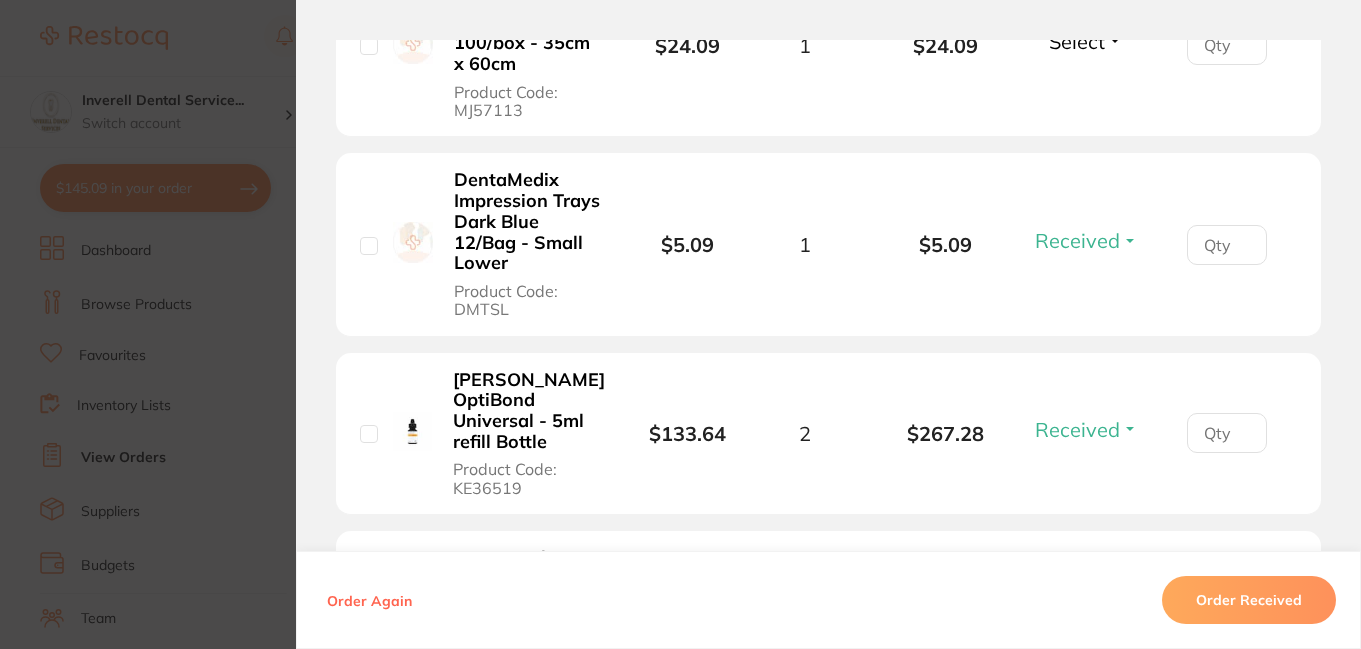 scroll, scrollTop: 1700, scrollLeft: 0, axis: vertical 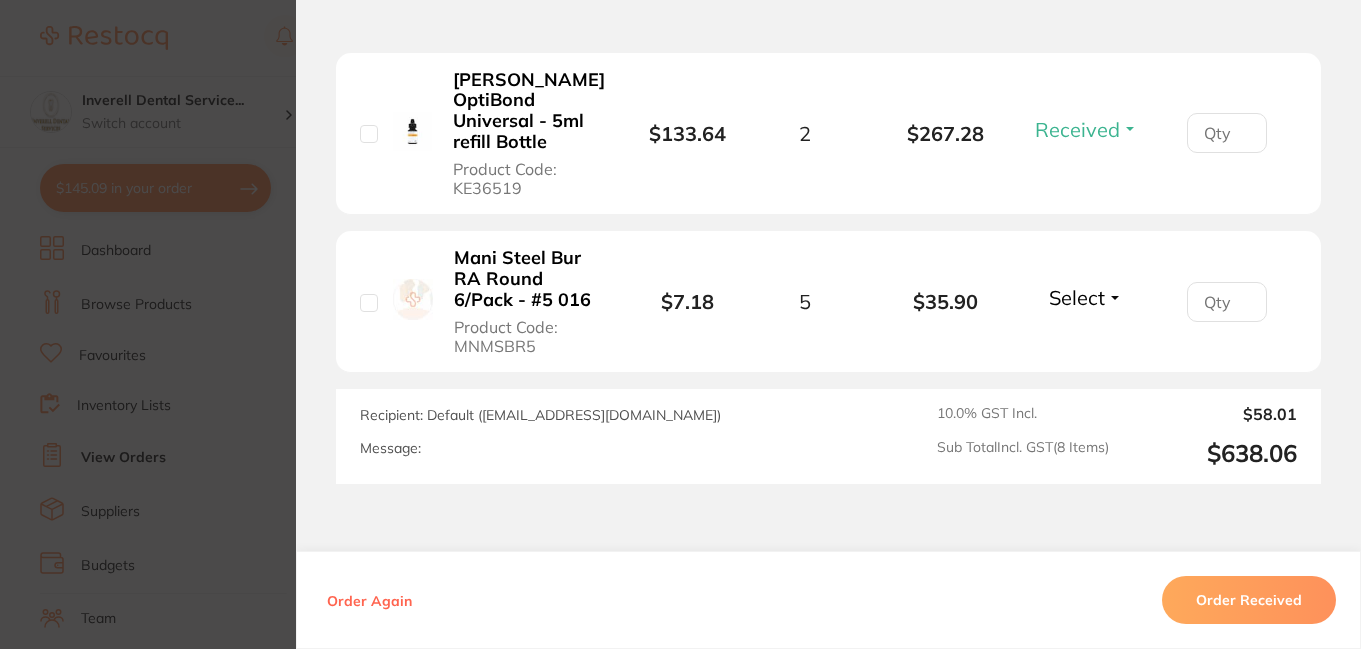 click on "Select" at bounding box center [1086, 297] 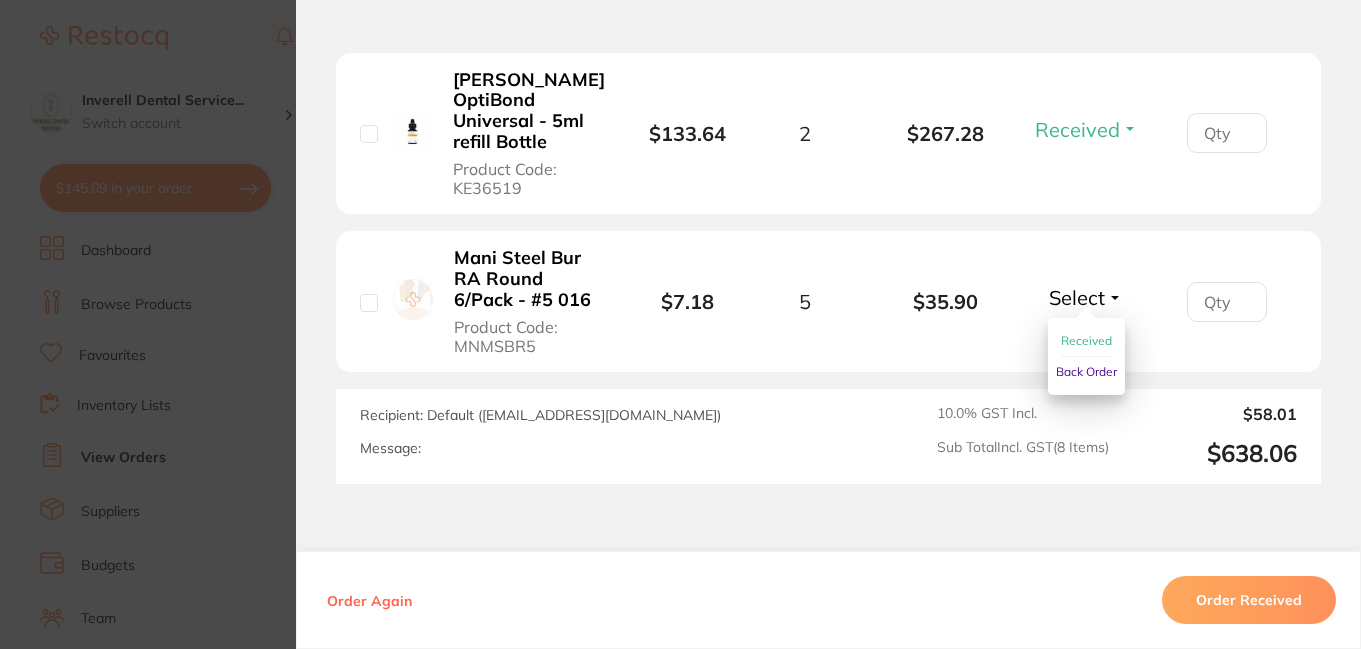 click on "Received" at bounding box center (1086, 340) 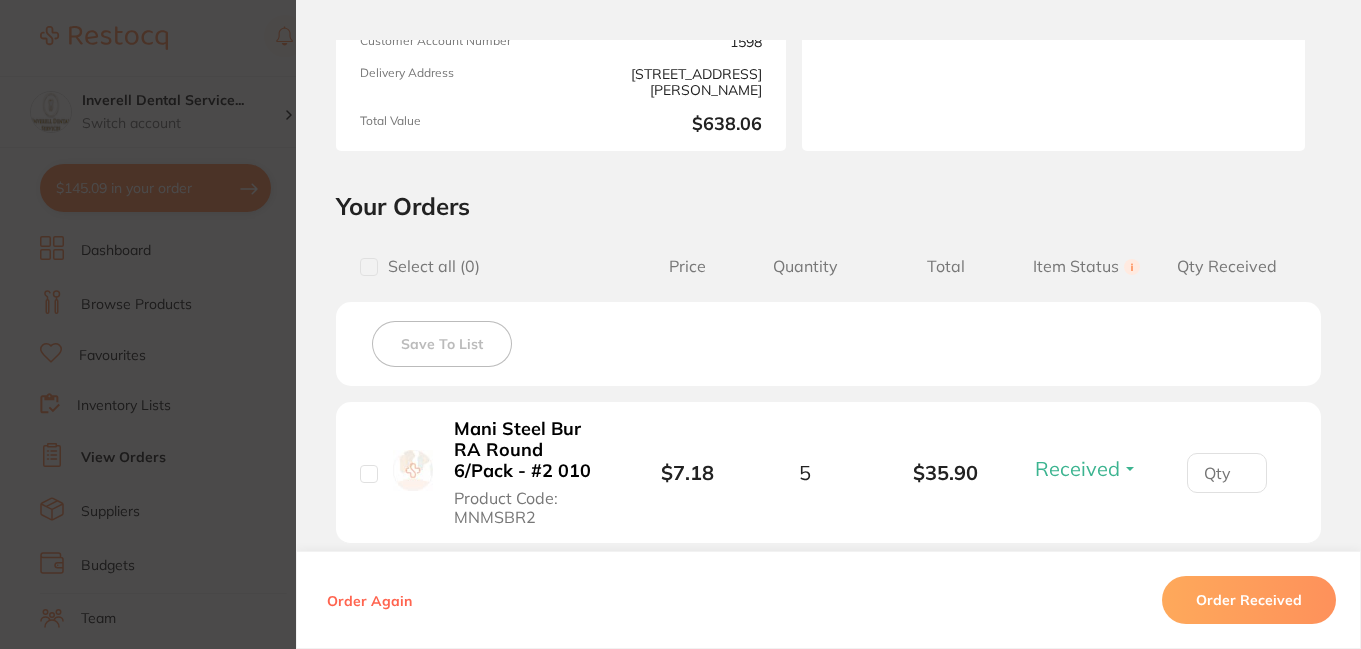 scroll, scrollTop: 0, scrollLeft: 0, axis: both 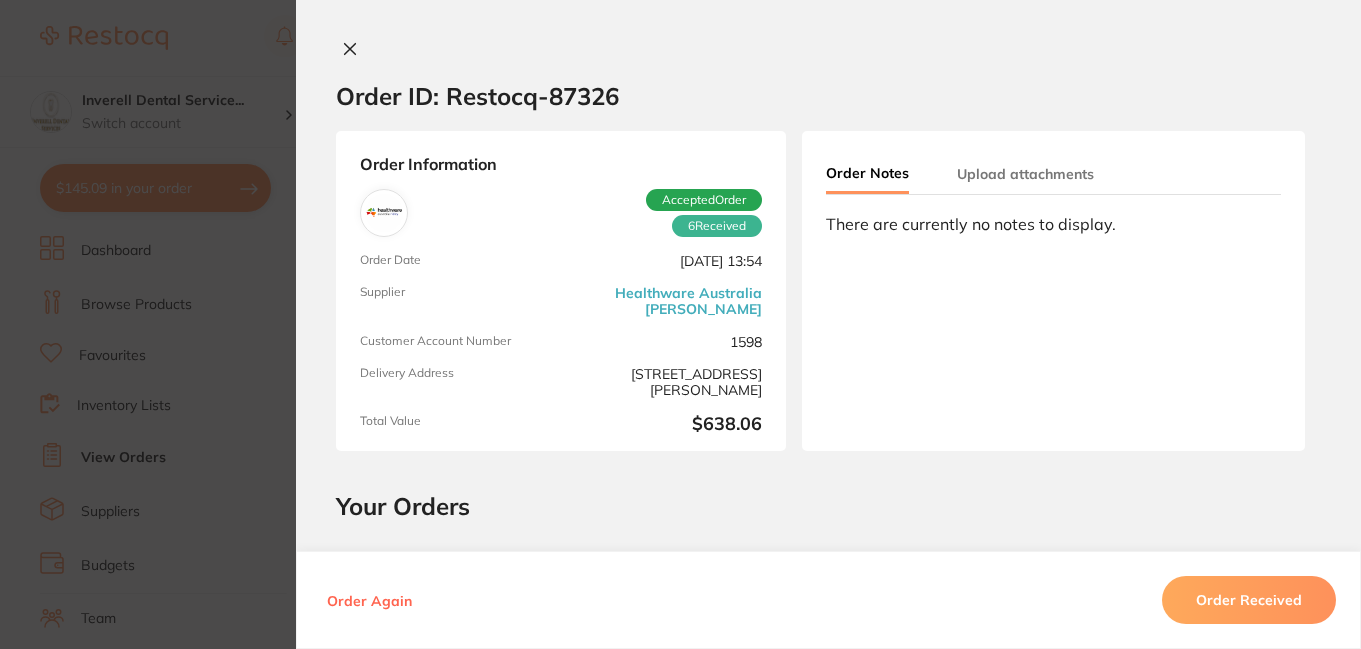 click 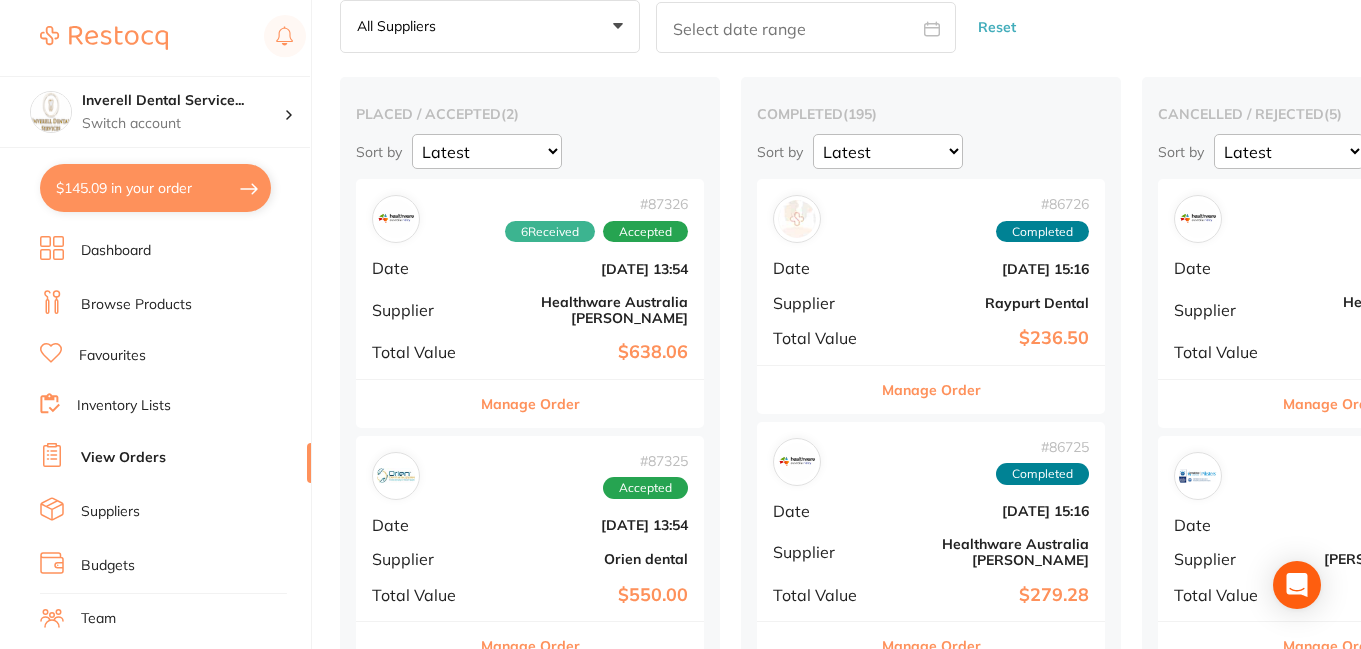scroll, scrollTop: 200, scrollLeft: 0, axis: vertical 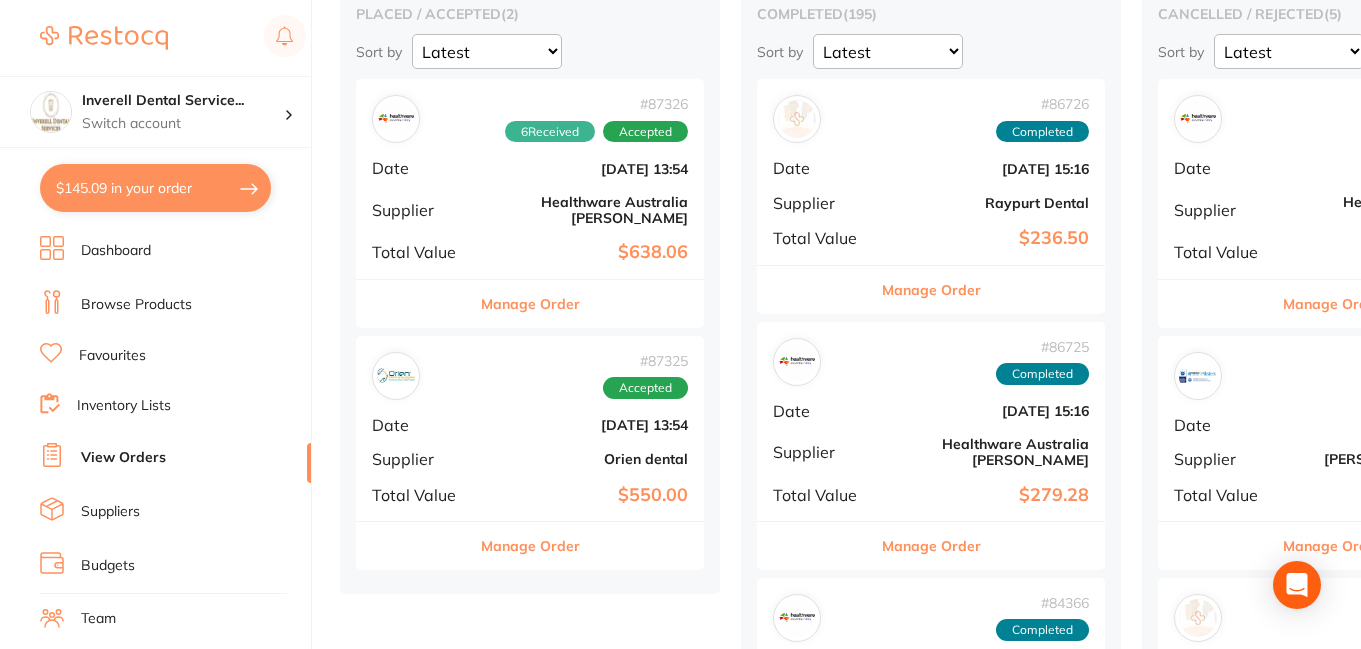 click on "[DATE] 13:54" at bounding box center (588, 425) 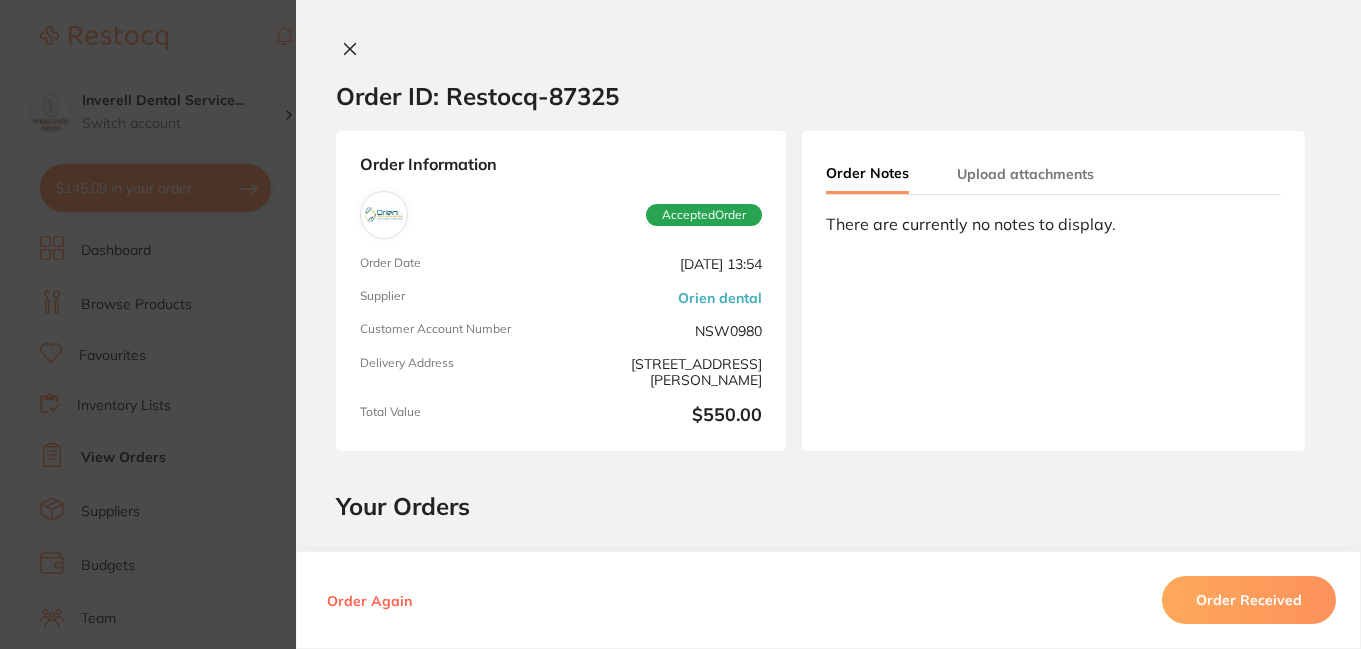 click 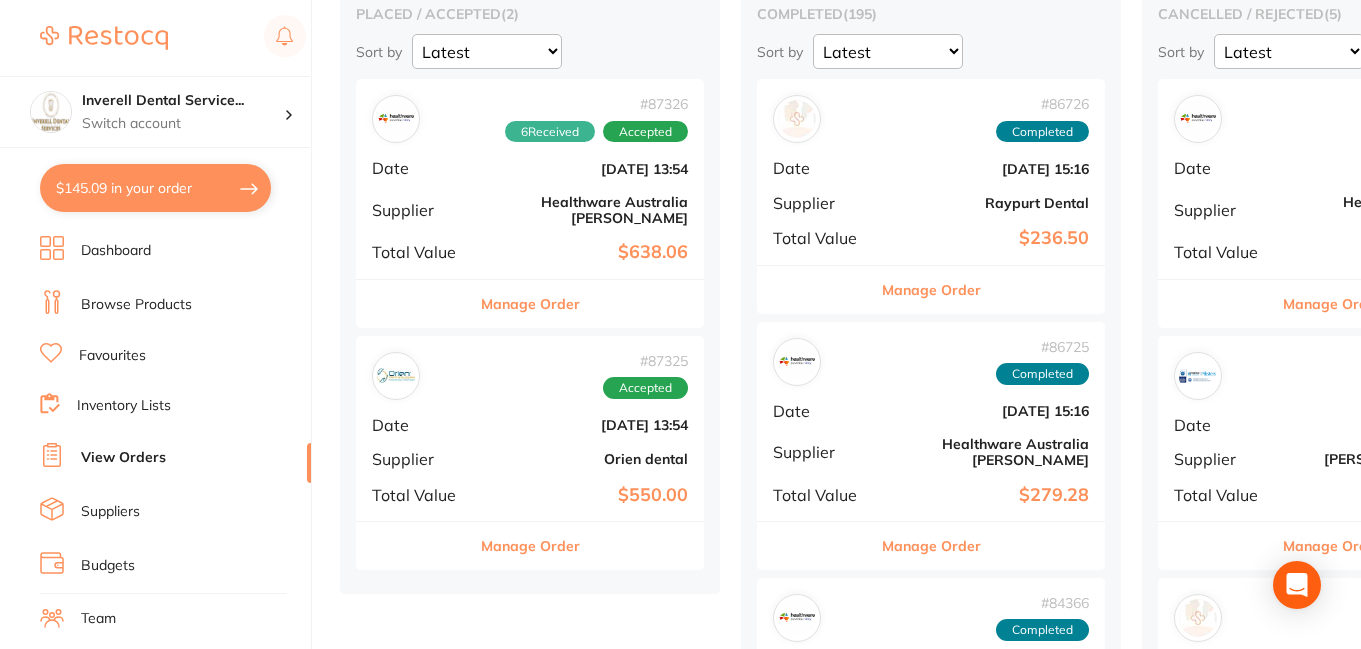 click on "# 87326 6  Received Accepted Date [DATE] 13:54 Supplier Healthware [GEOGRAPHIC_DATA] [PERSON_NAME] Total Value $638.06" at bounding box center [530, 178] 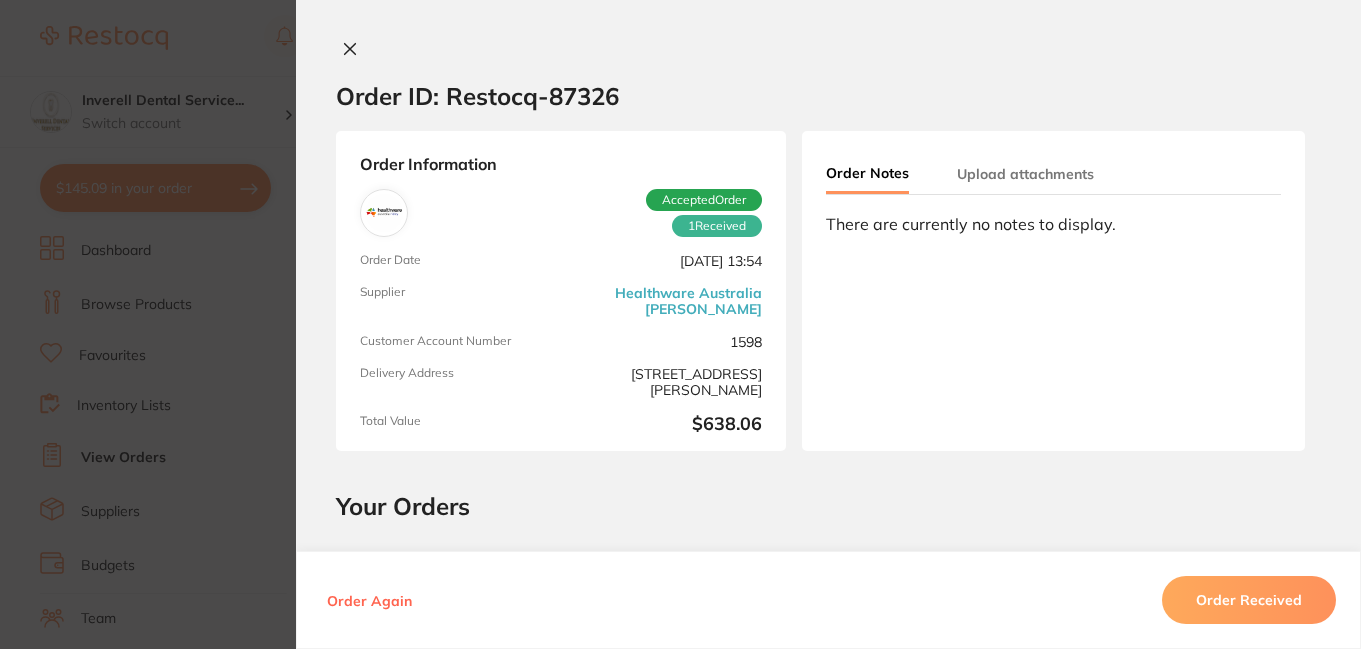 type on "1" 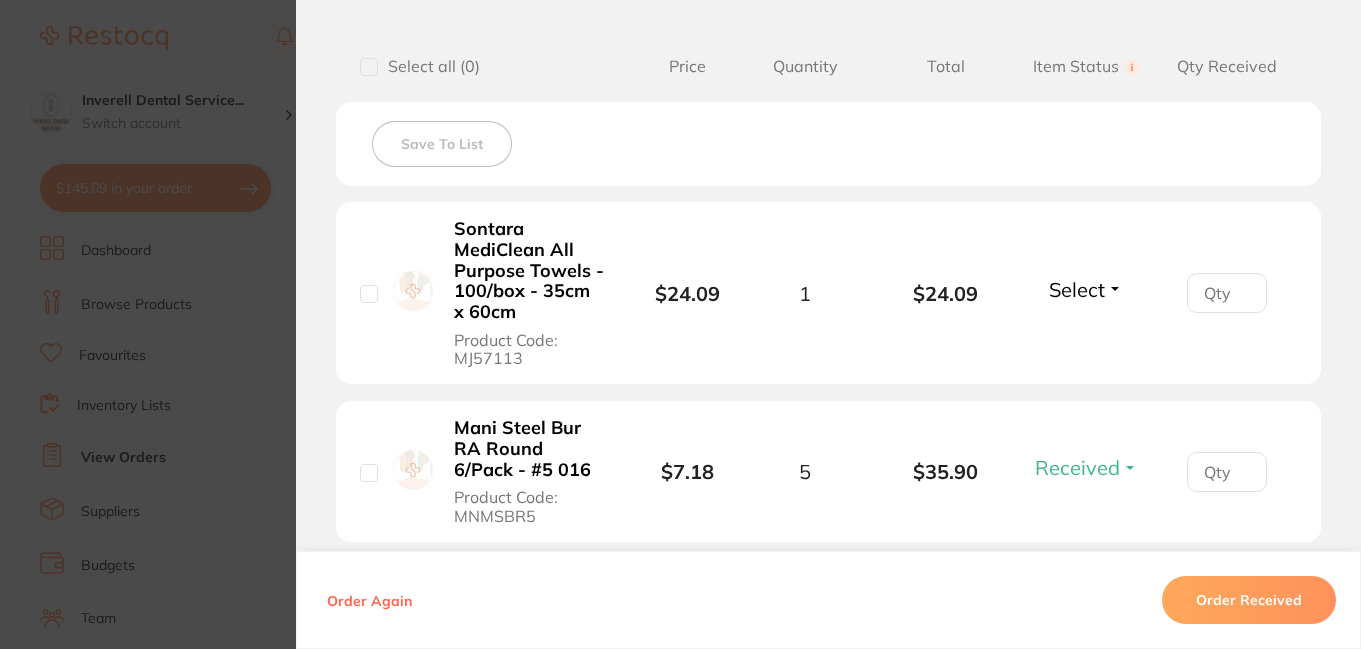 scroll, scrollTop: 0, scrollLeft: 0, axis: both 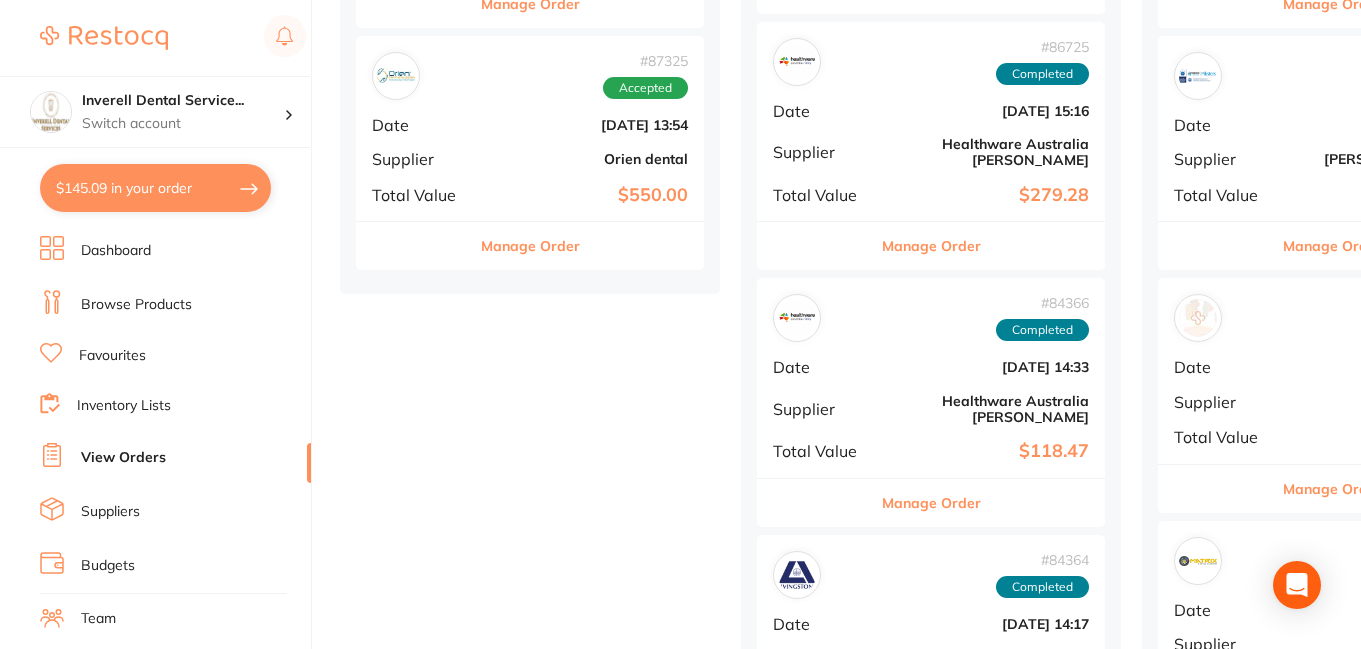click on "Manage Order" at bounding box center (530, 246) 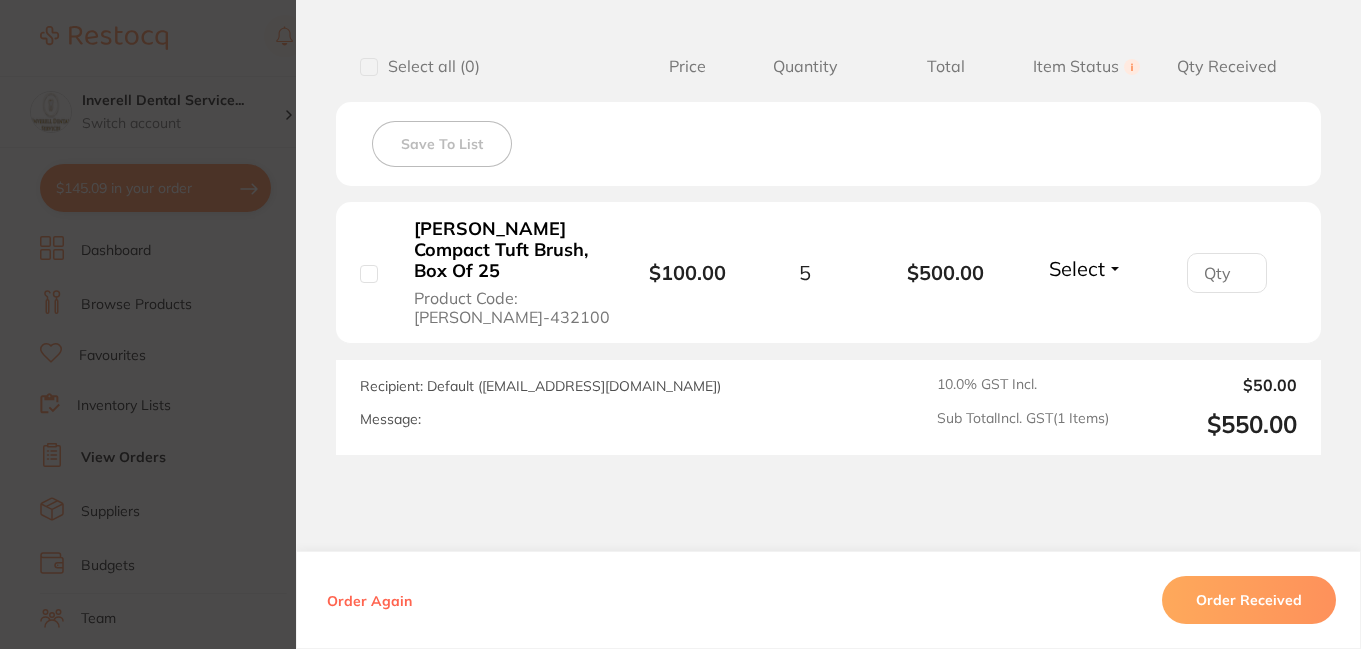 scroll, scrollTop: 608, scrollLeft: 0, axis: vertical 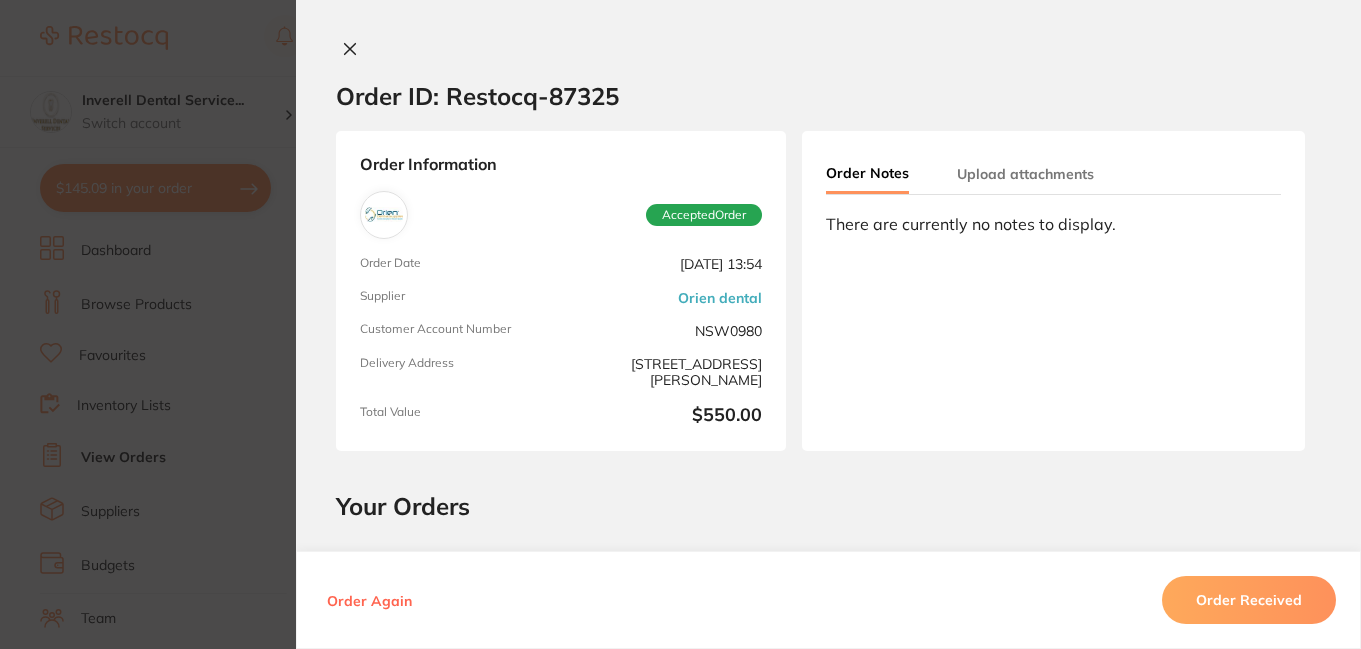 click 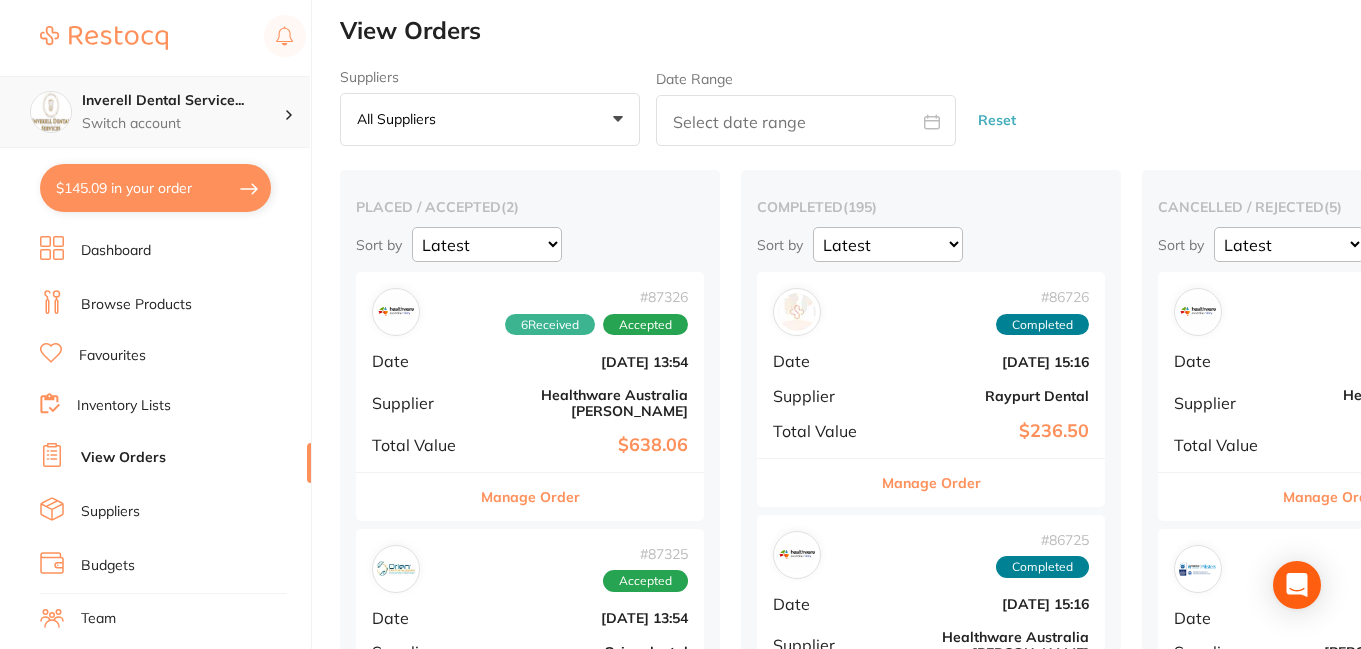 scroll, scrollTop: 0, scrollLeft: 0, axis: both 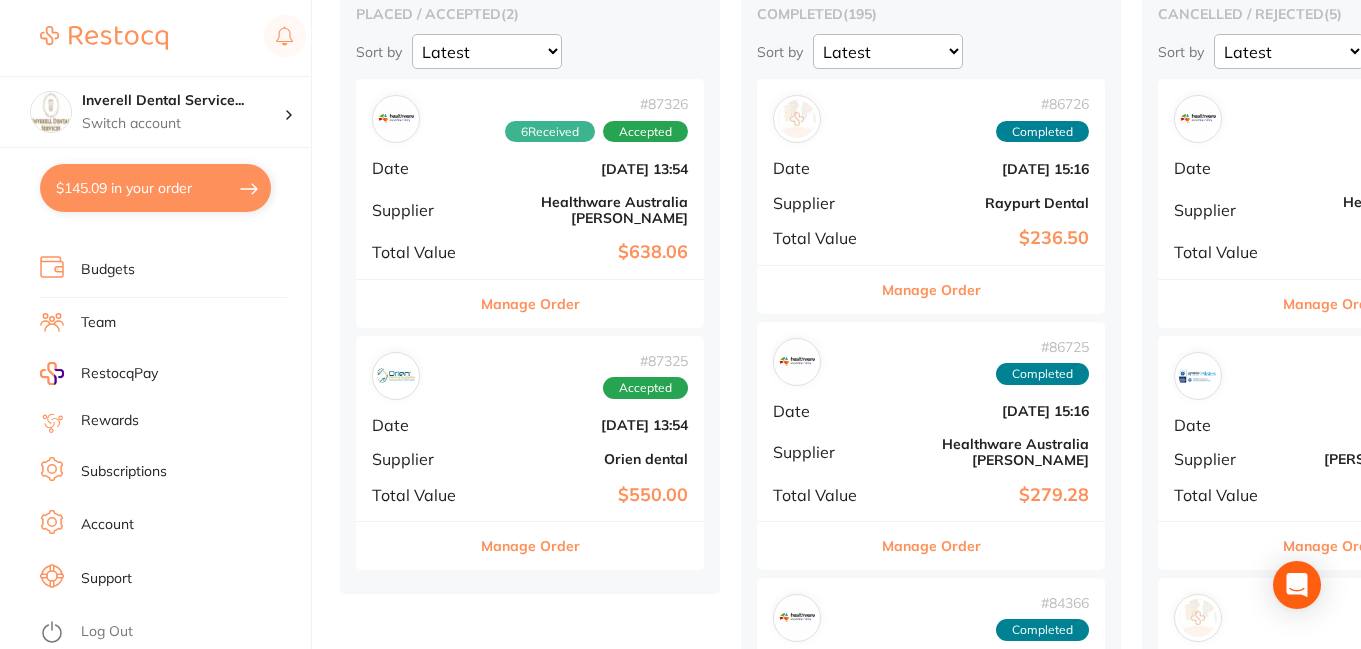 click on "Manage Order" at bounding box center (530, 546) 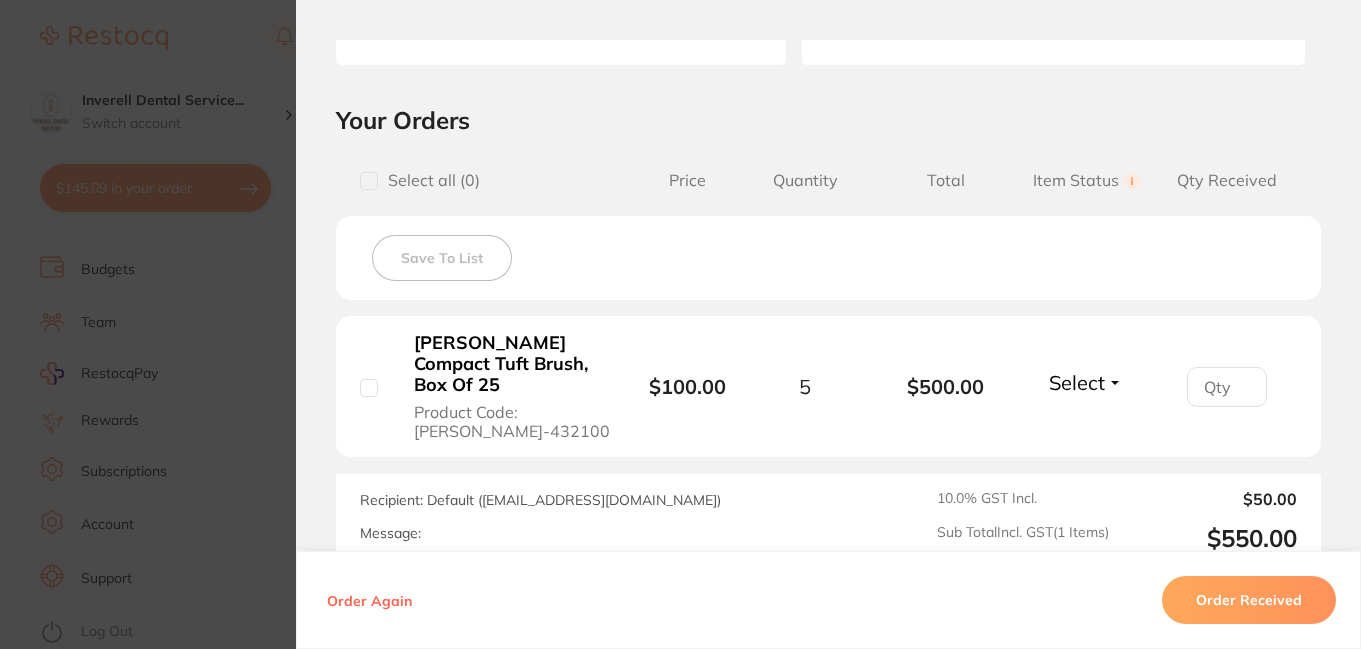 scroll, scrollTop: 400, scrollLeft: 0, axis: vertical 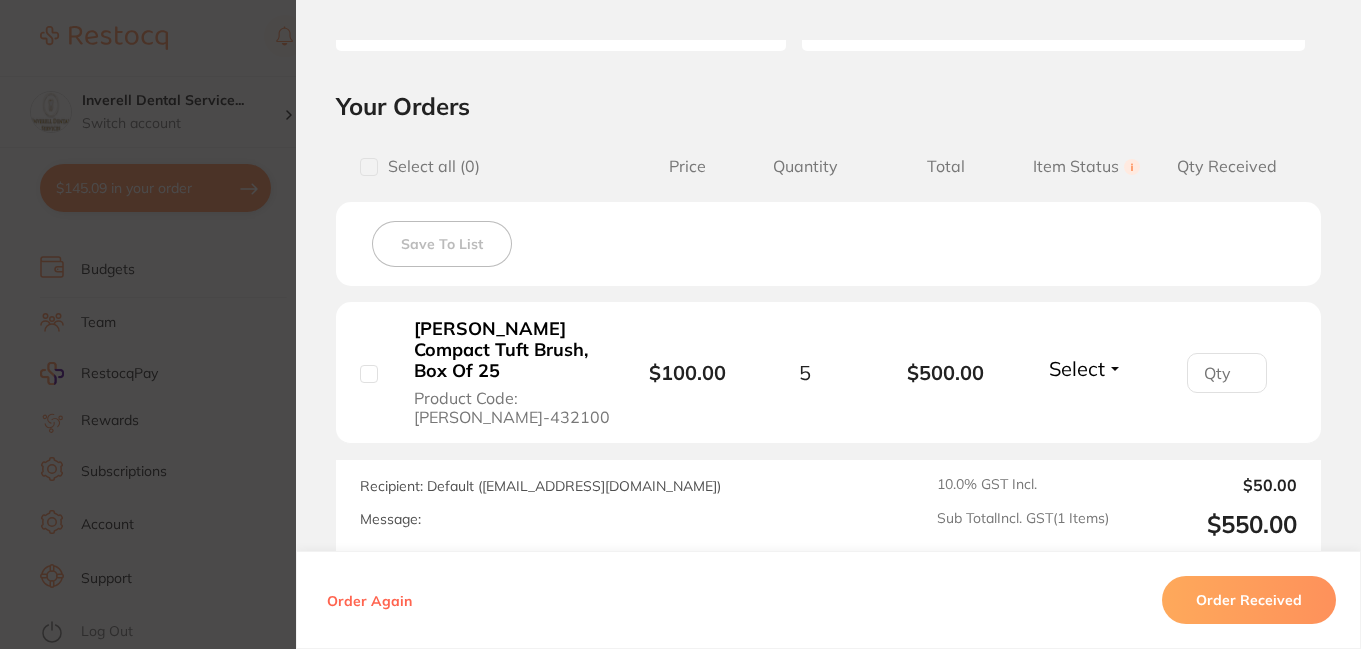 click on "Order Received" at bounding box center [1249, 600] 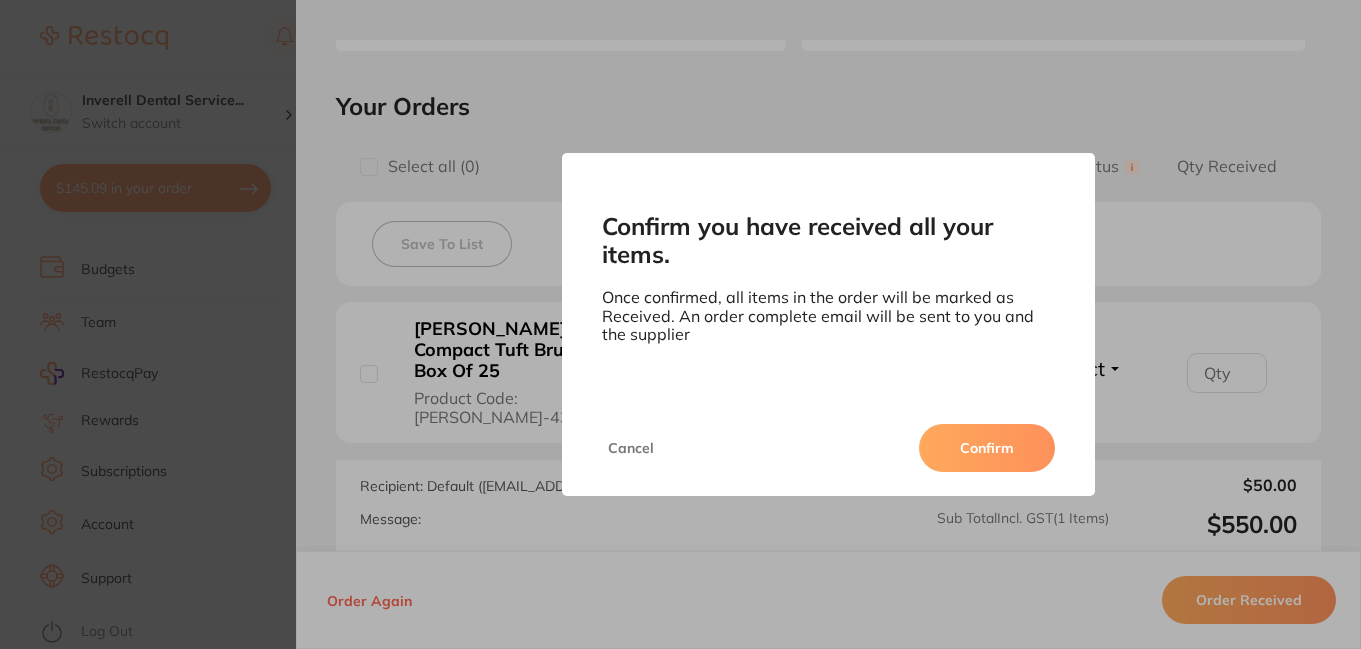 click on "Confirm" at bounding box center [987, 448] 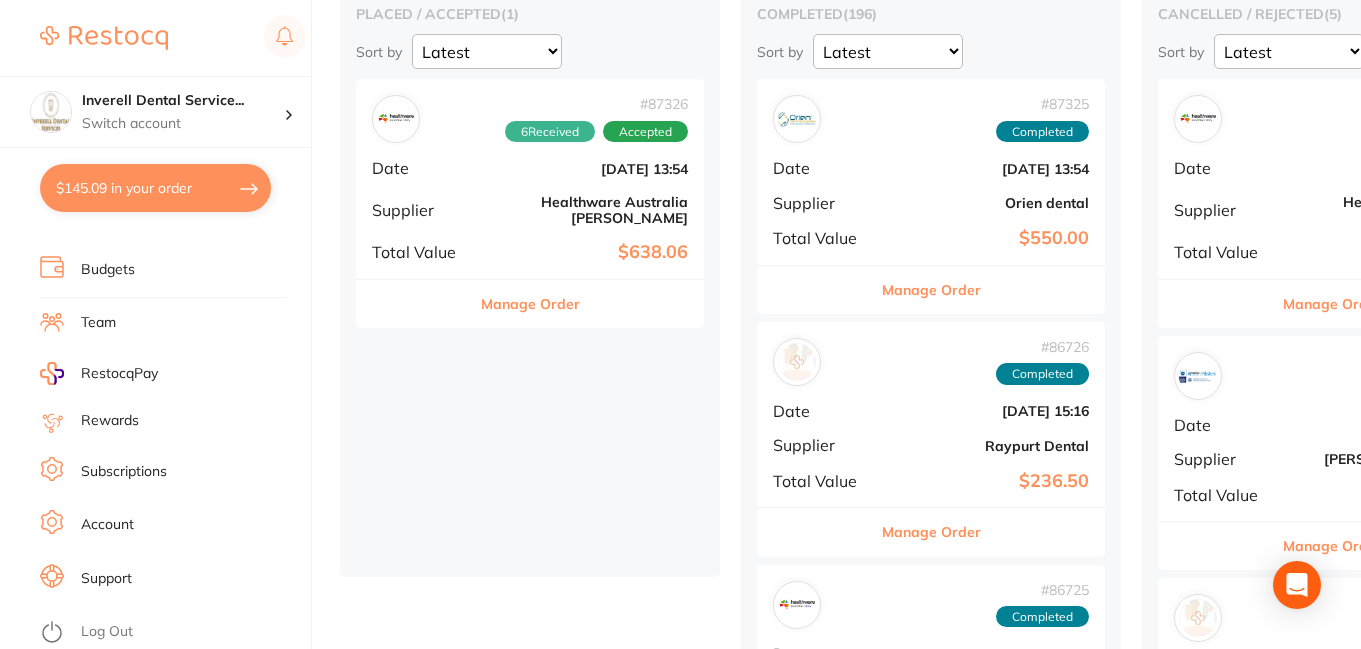 scroll, scrollTop: 0, scrollLeft: 0, axis: both 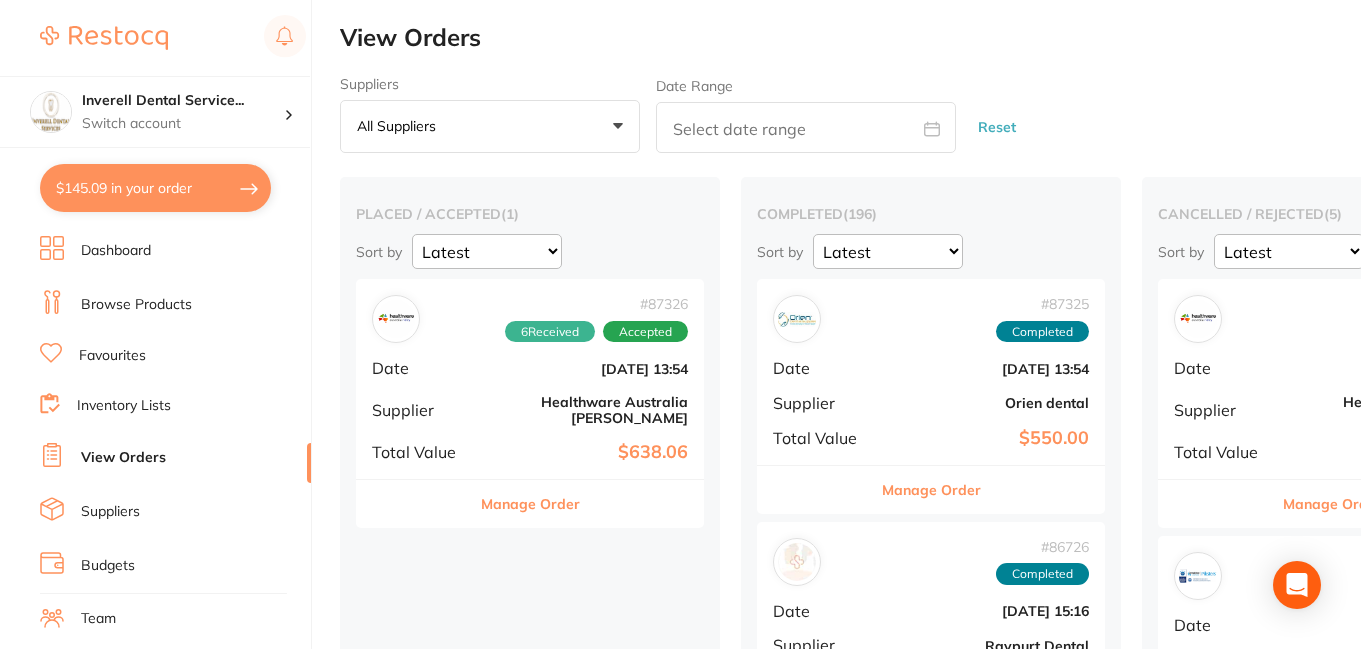 click on "Browse Products" at bounding box center [136, 305] 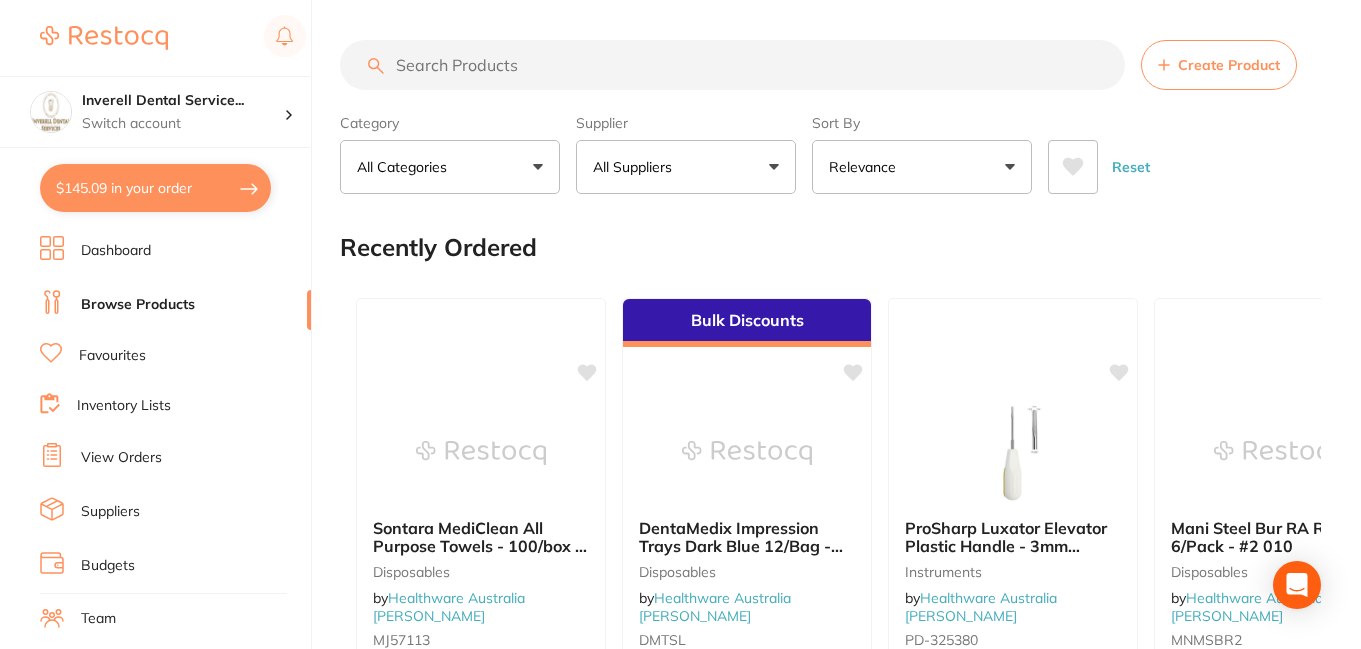 click at bounding box center (732, 65) 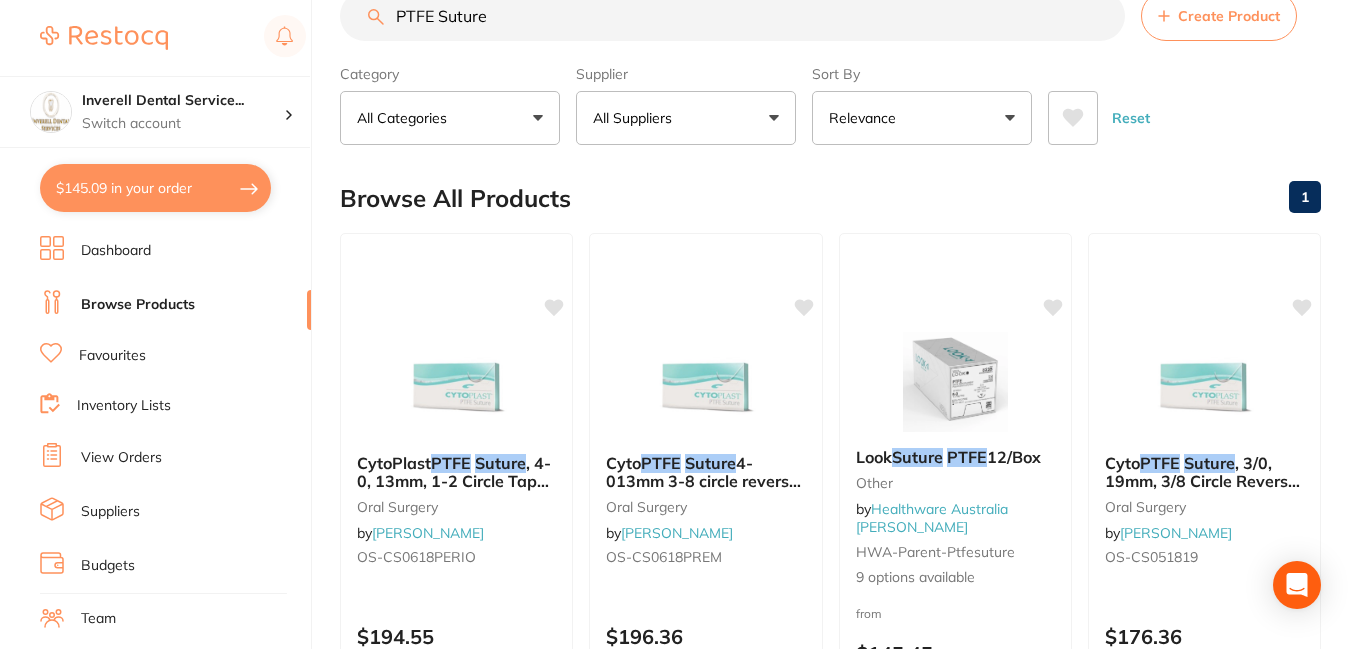 scroll, scrollTop: 0, scrollLeft: 0, axis: both 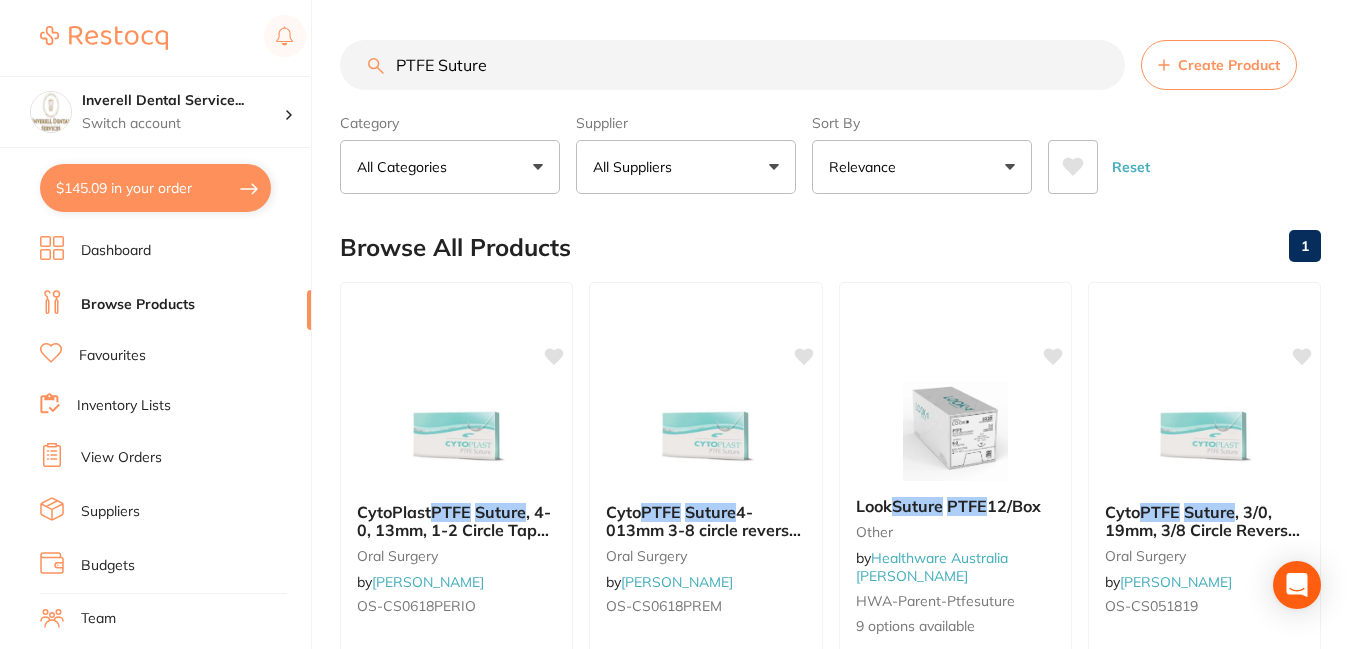 drag, startPoint x: 395, startPoint y: 61, endPoint x: 470, endPoint y: 71, distance: 75.66373 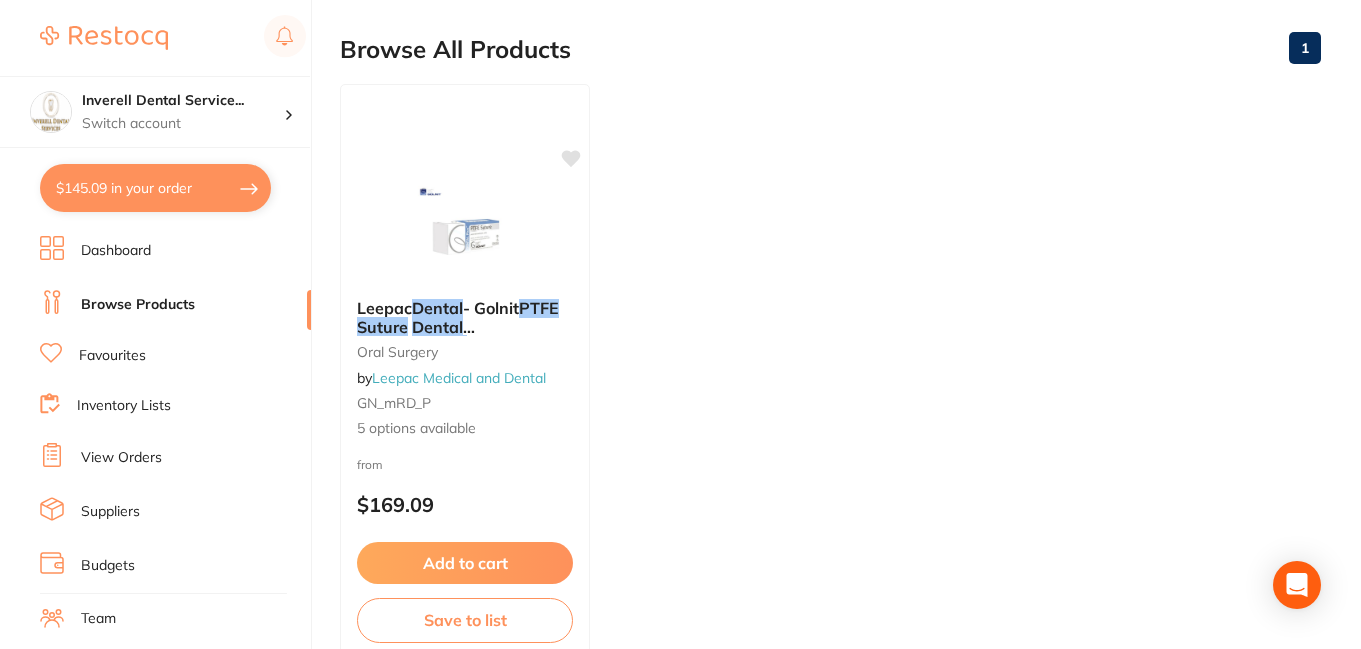 scroll, scrollTop: 200, scrollLeft: 0, axis: vertical 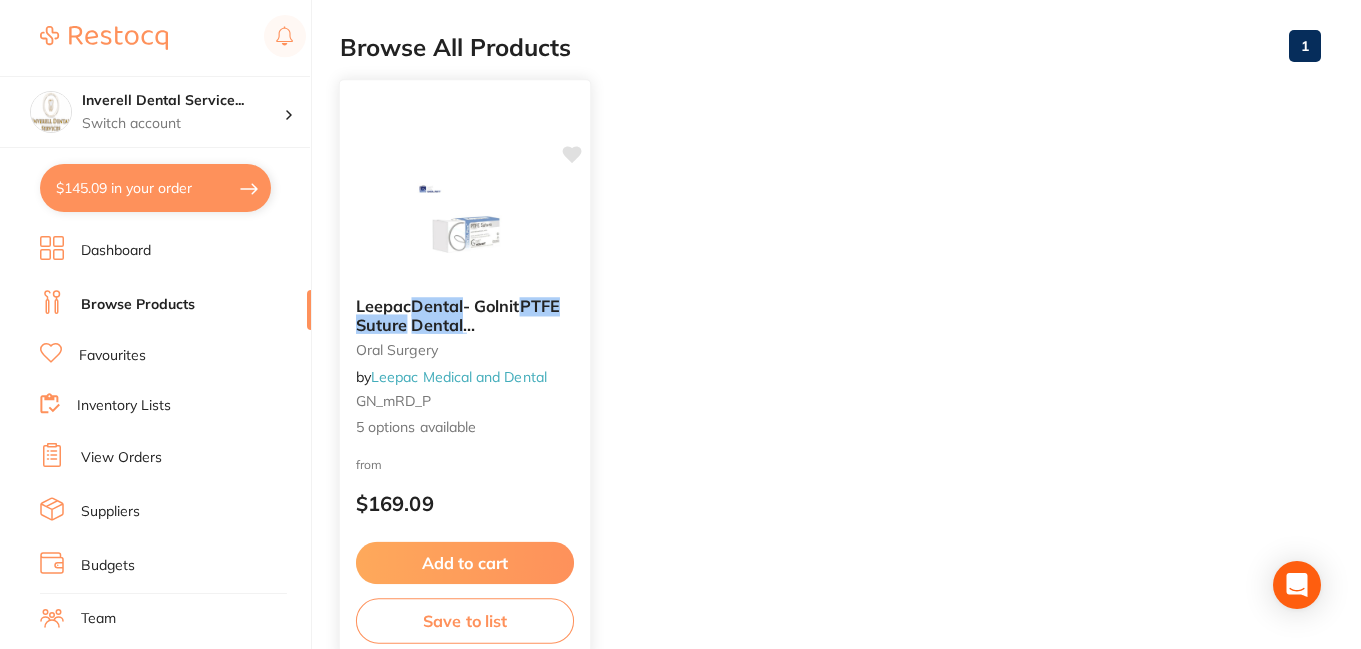 type on "Dental Plus PTFE Suture" 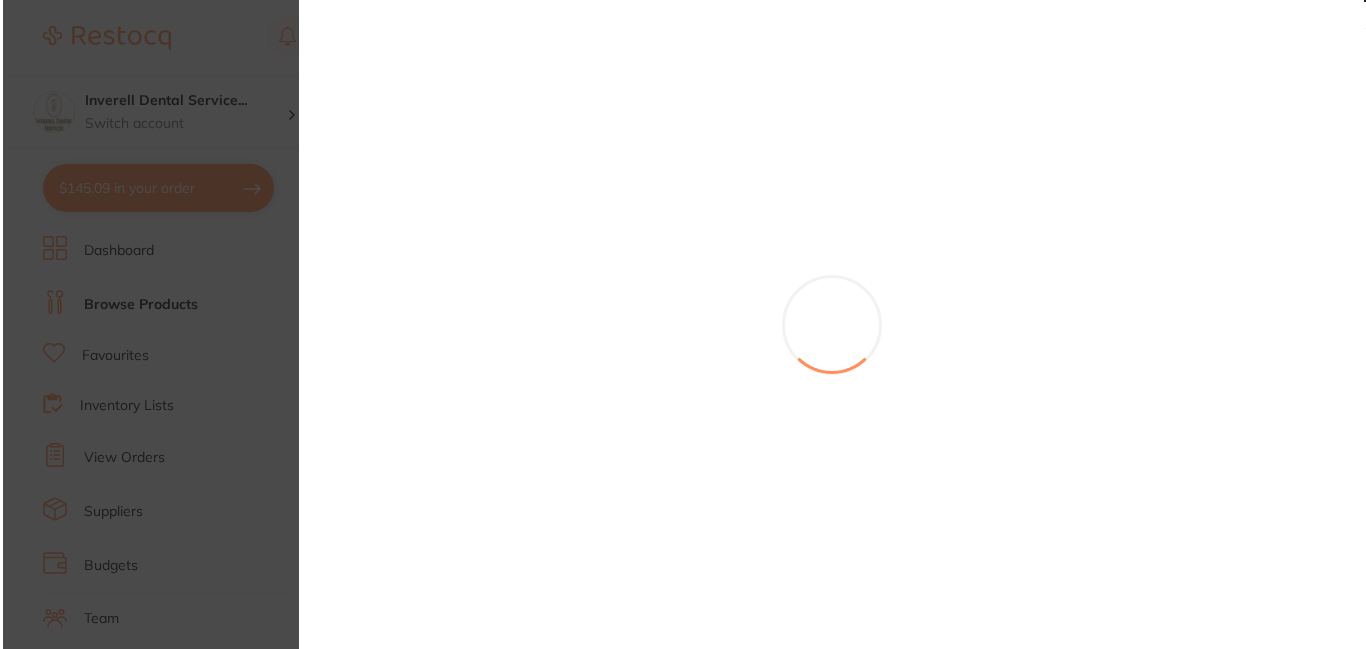 scroll, scrollTop: 0, scrollLeft: 0, axis: both 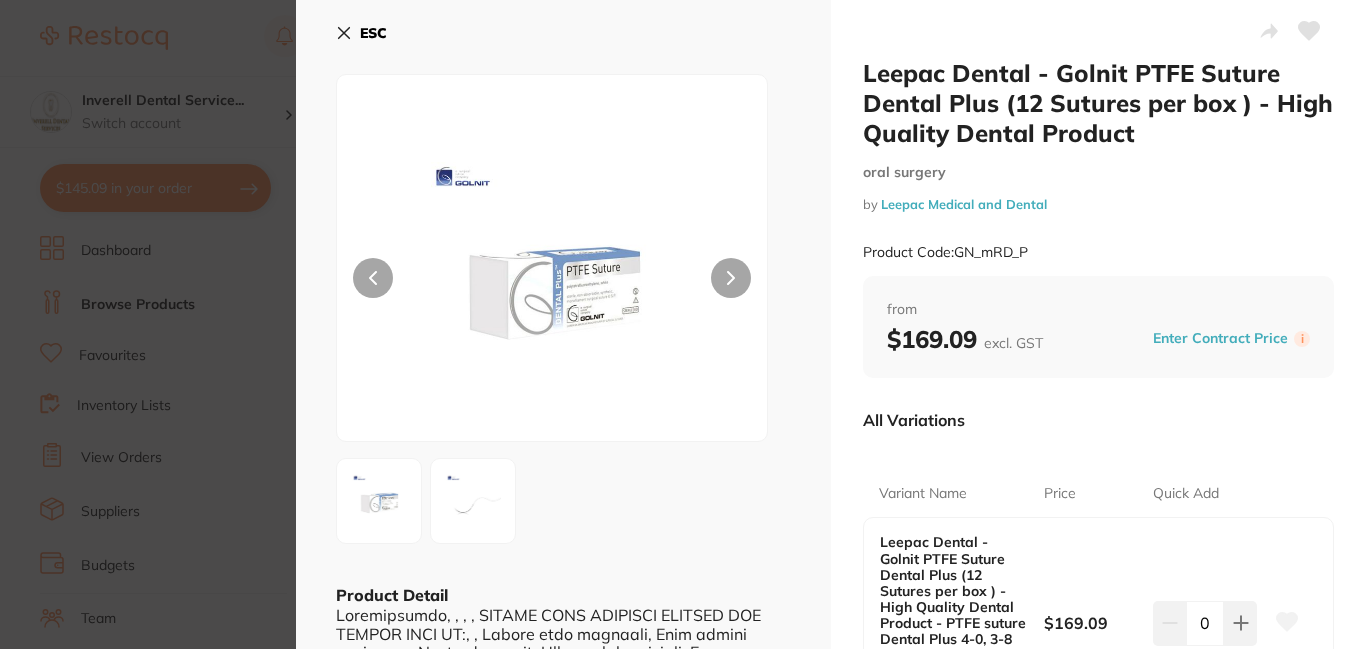 click 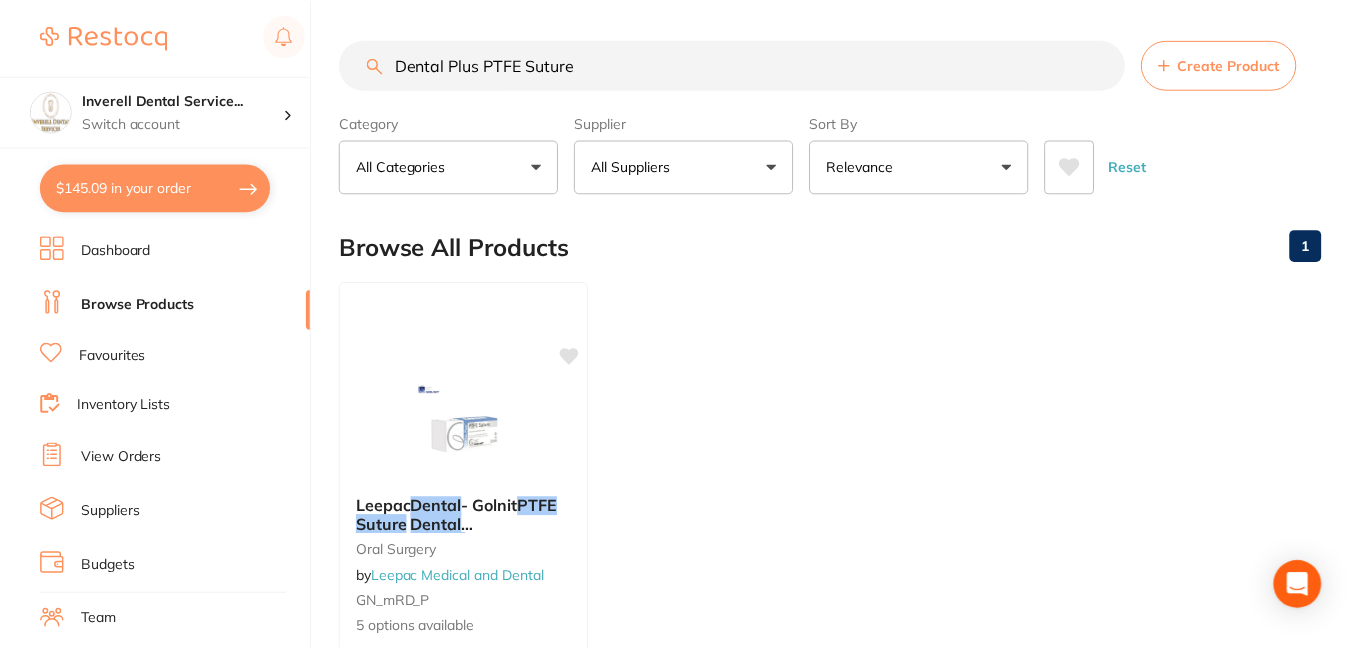 scroll, scrollTop: 200, scrollLeft: 0, axis: vertical 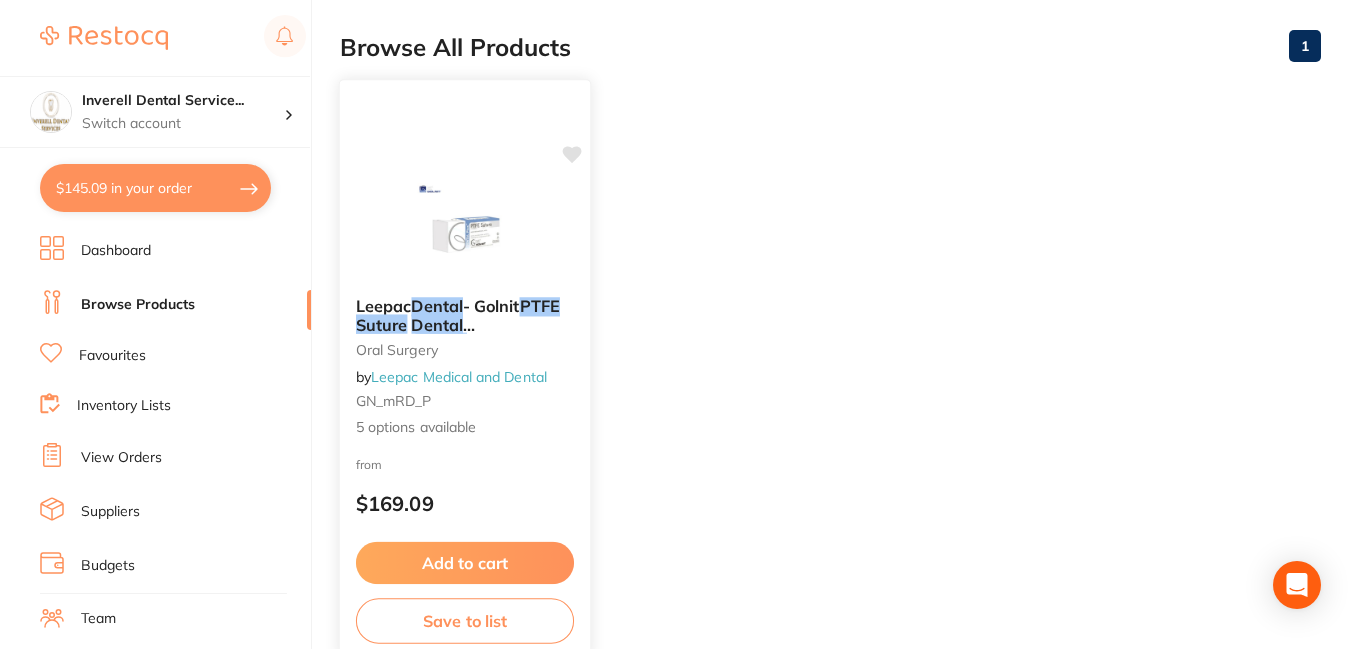 click on "Leepac Medical and Dental" at bounding box center (459, 376) 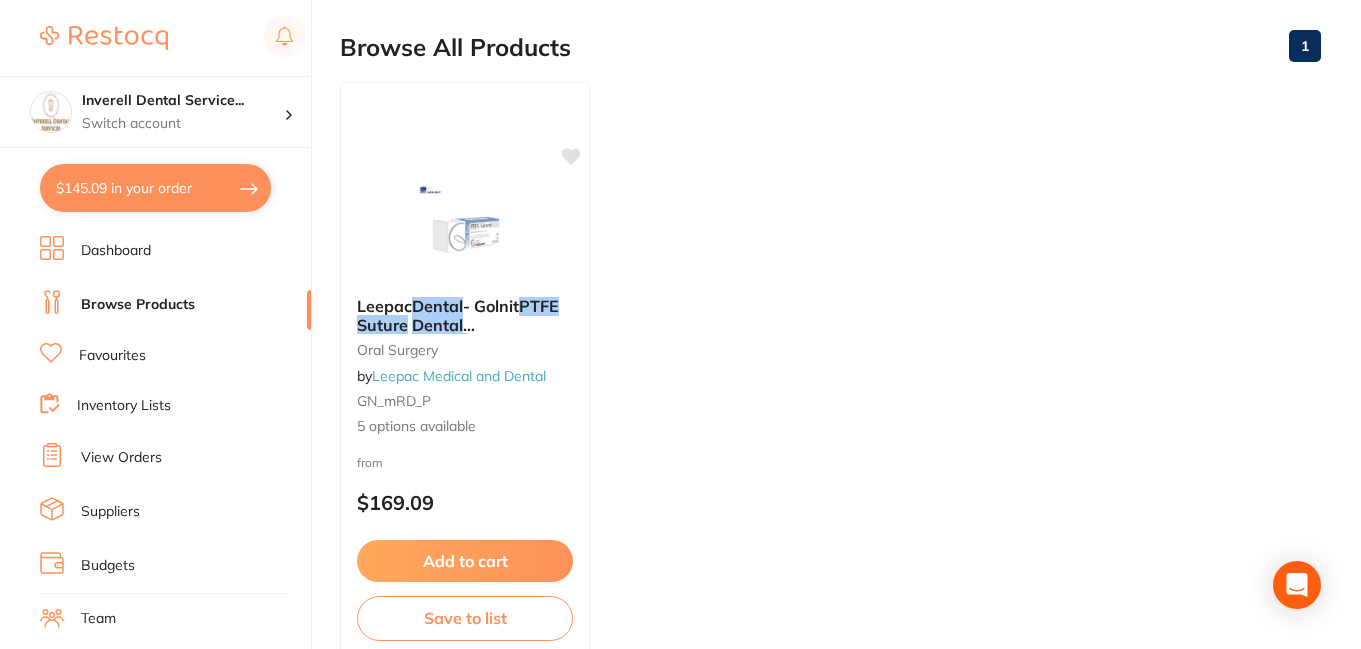 scroll, scrollTop: 0, scrollLeft: 0, axis: both 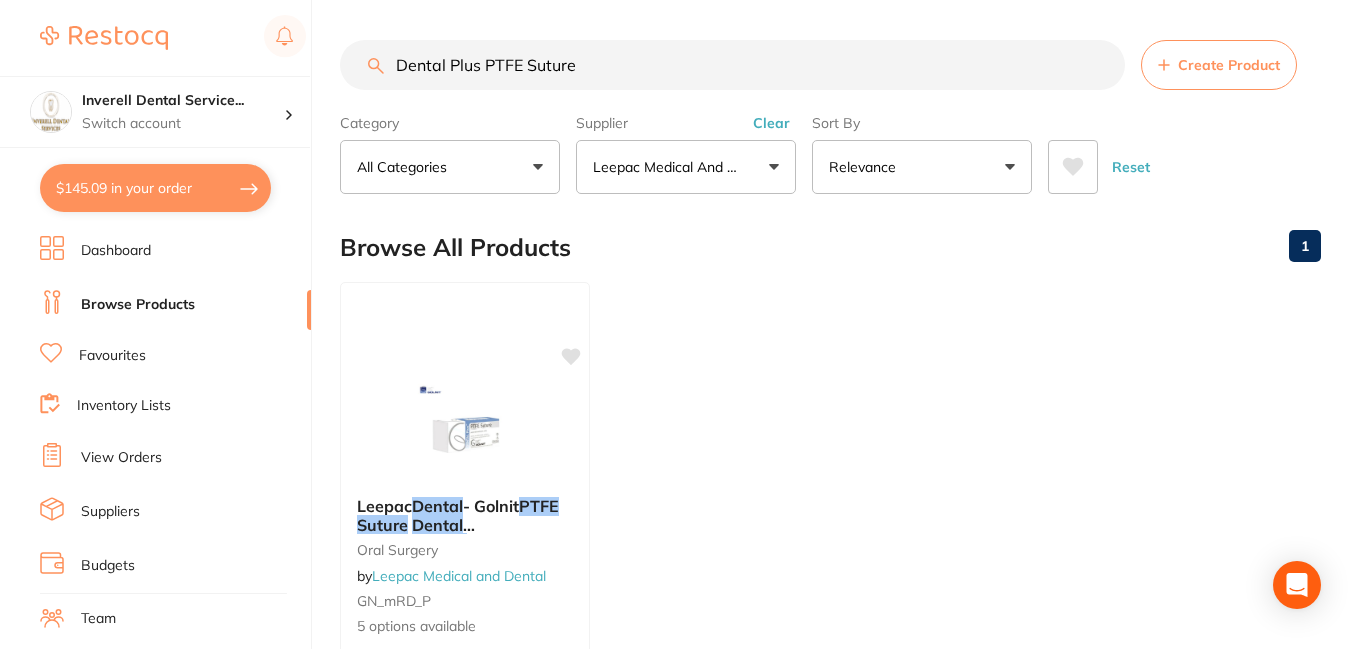 click on "Suppliers" at bounding box center (110, 512) 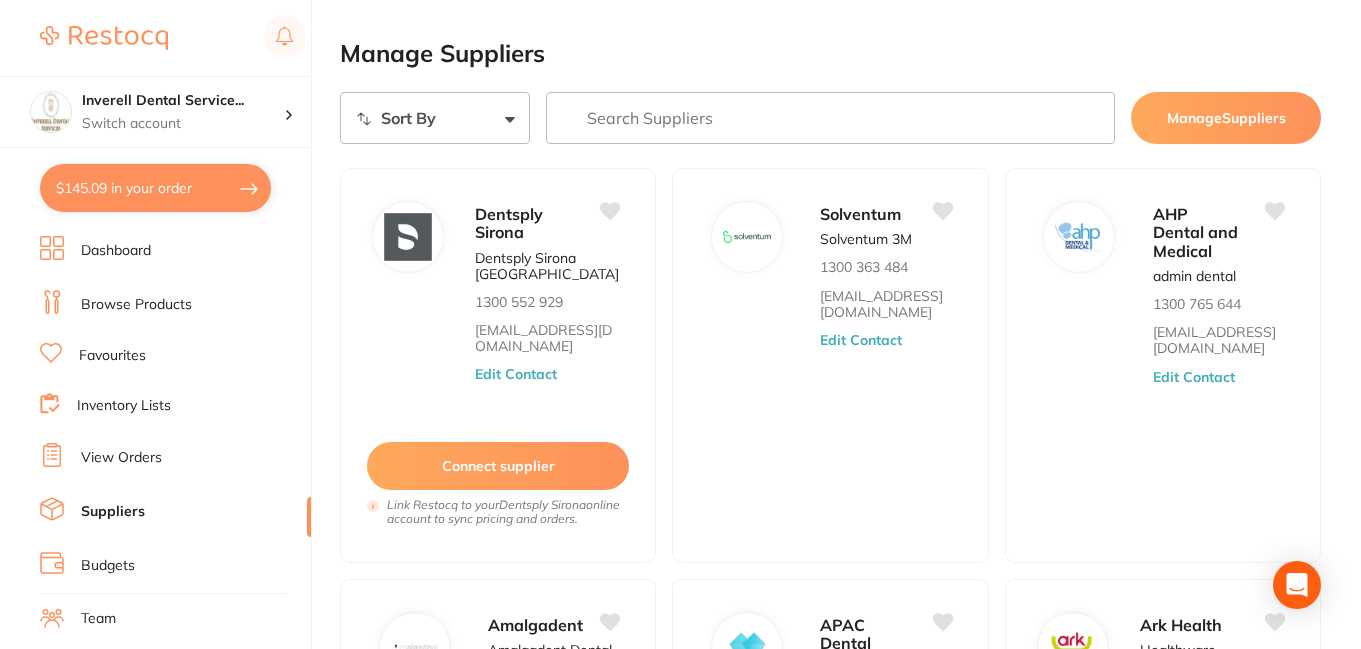 click on "Browse Products" at bounding box center [136, 305] 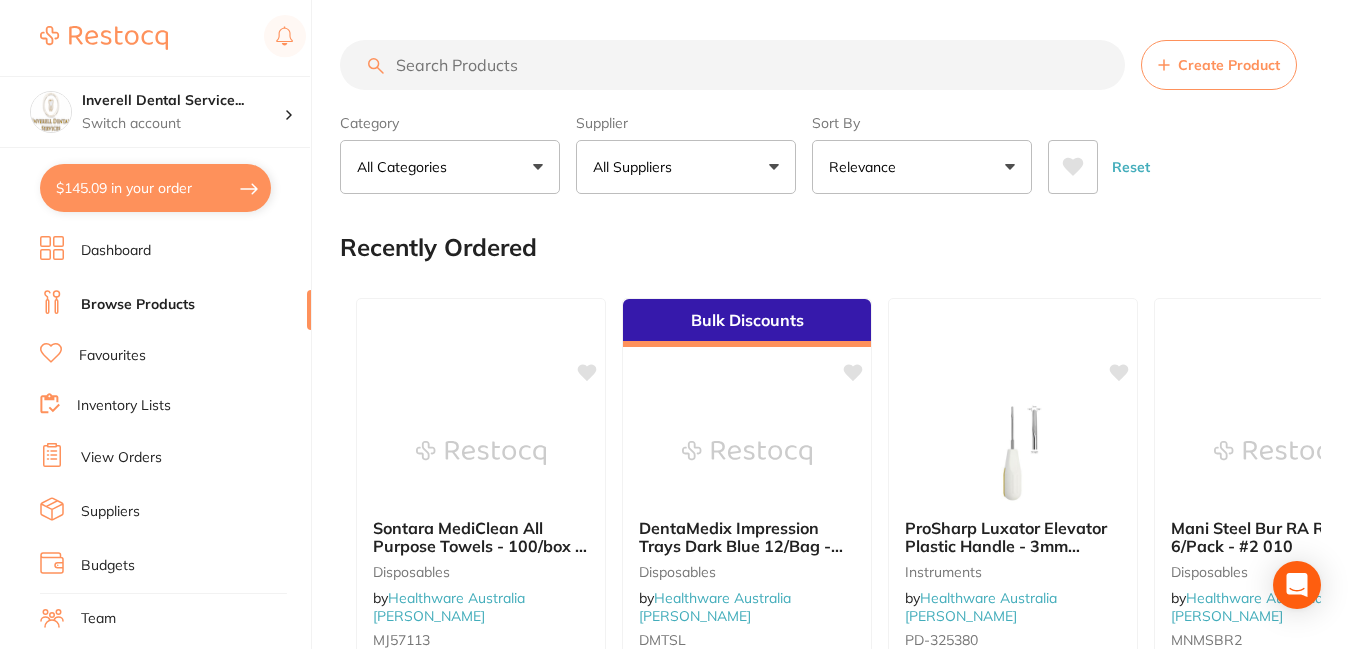 click on "All Suppliers" at bounding box center (686, 167) 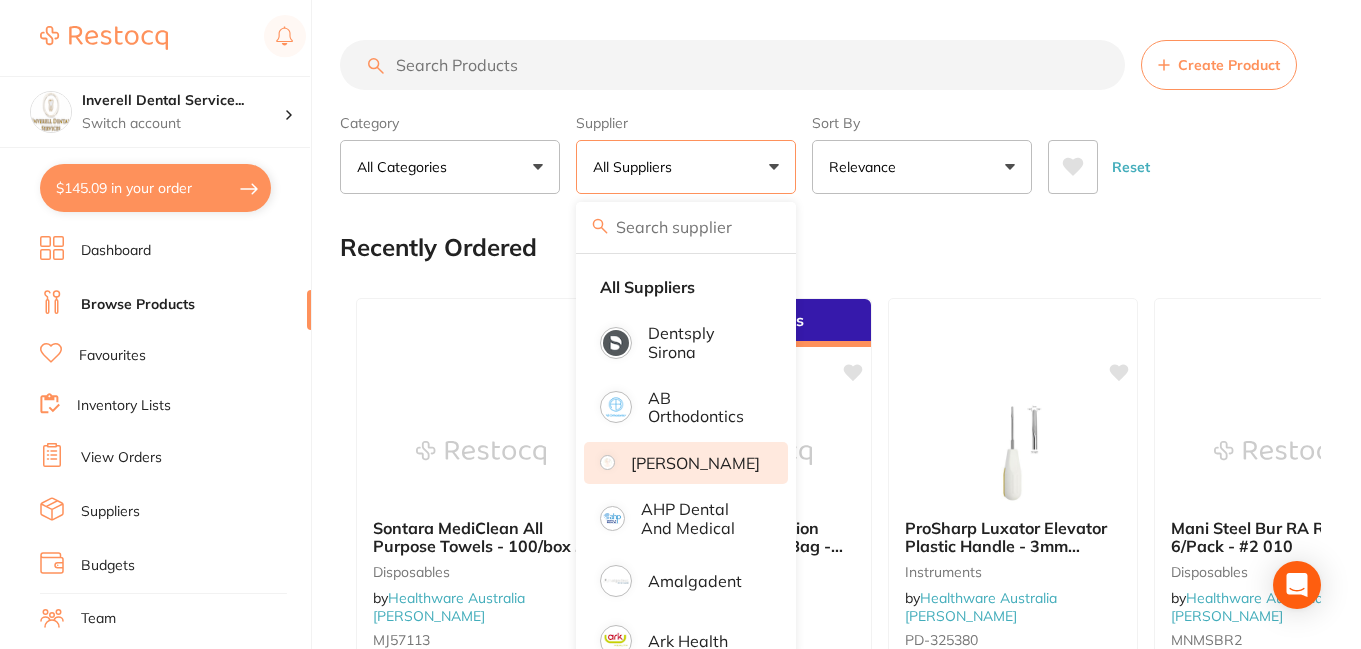 click on "[PERSON_NAME]" at bounding box center [695, 463] 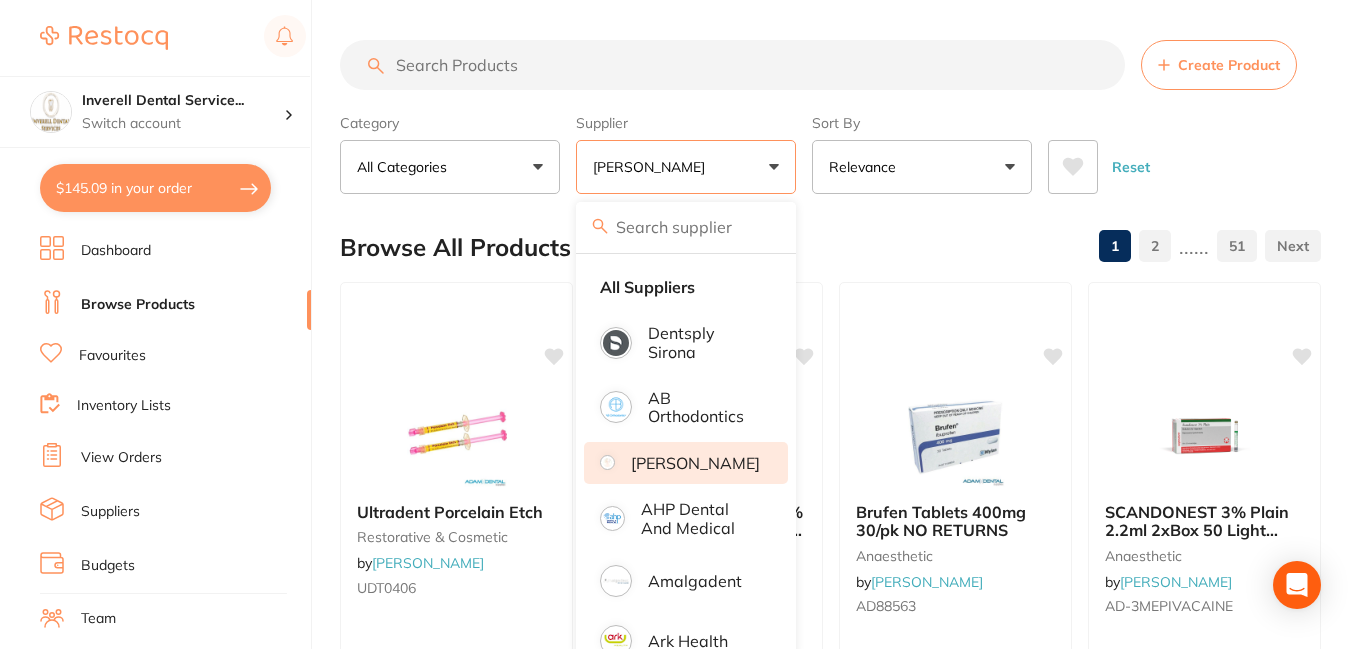 click at bounding box center (732, 65) 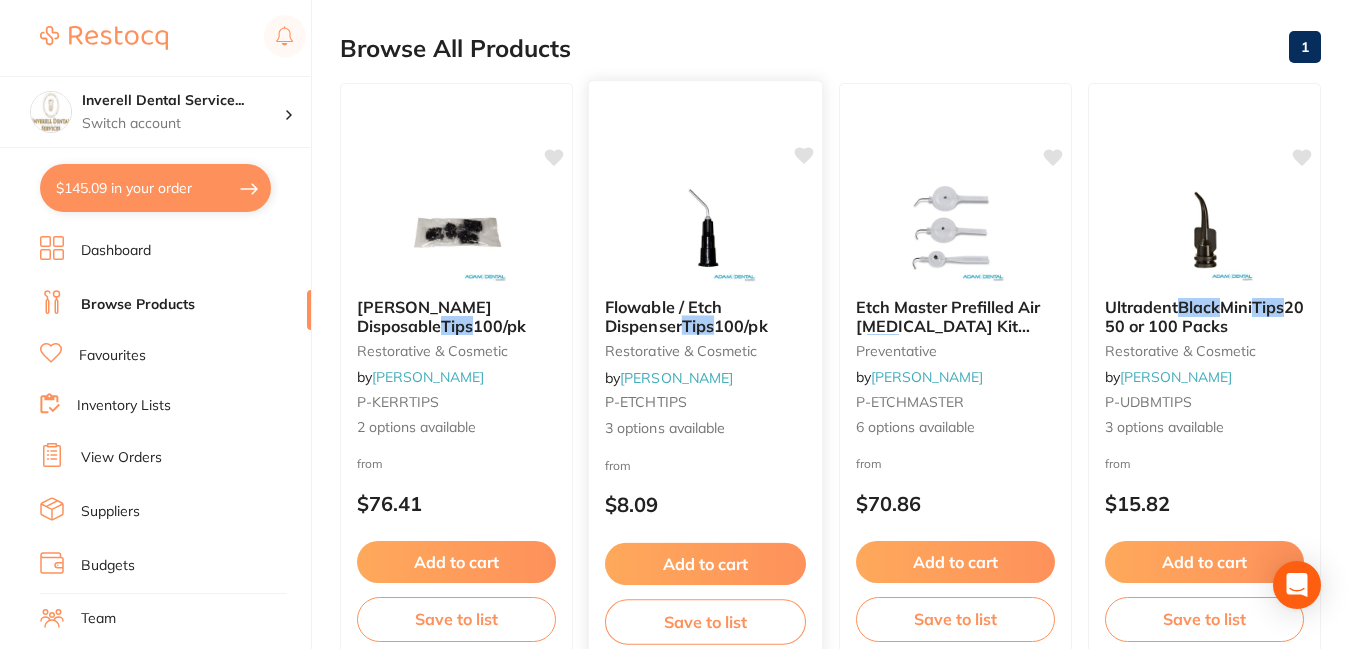 scroll, scrollTop: 200, scrollLeft: 0, axis: vertical 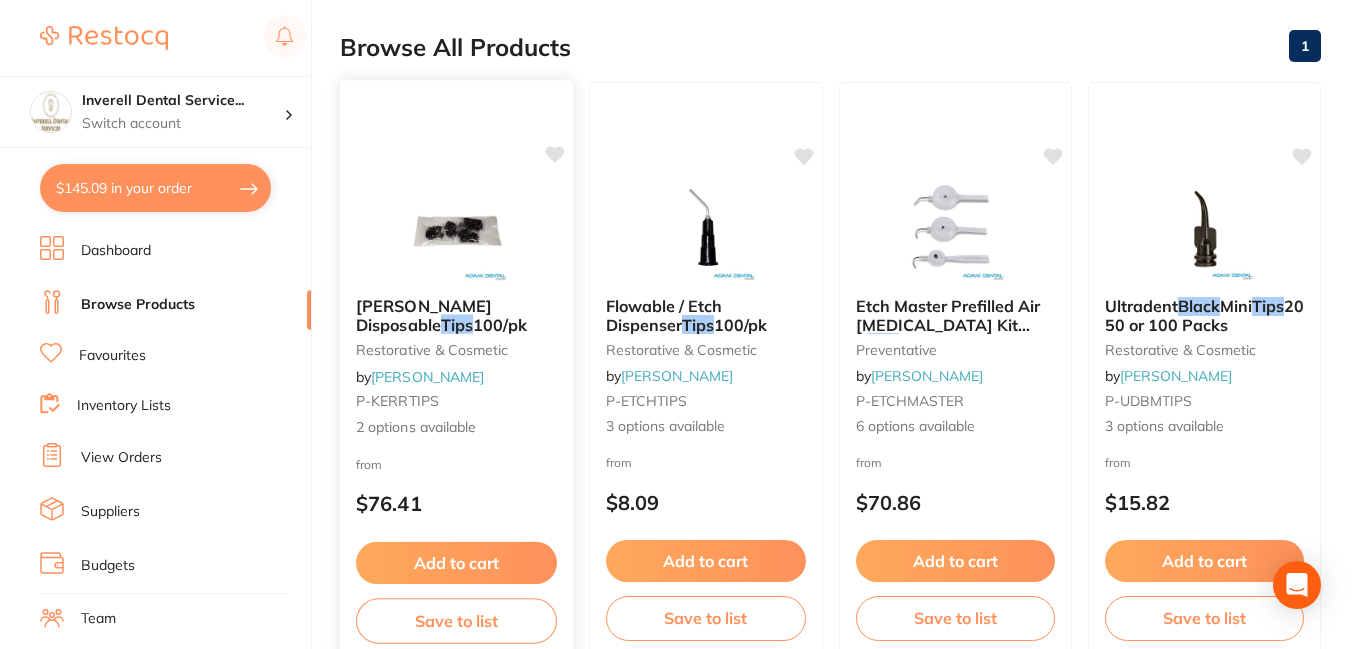 click on "2 options available" at bounding box center (456, 427) 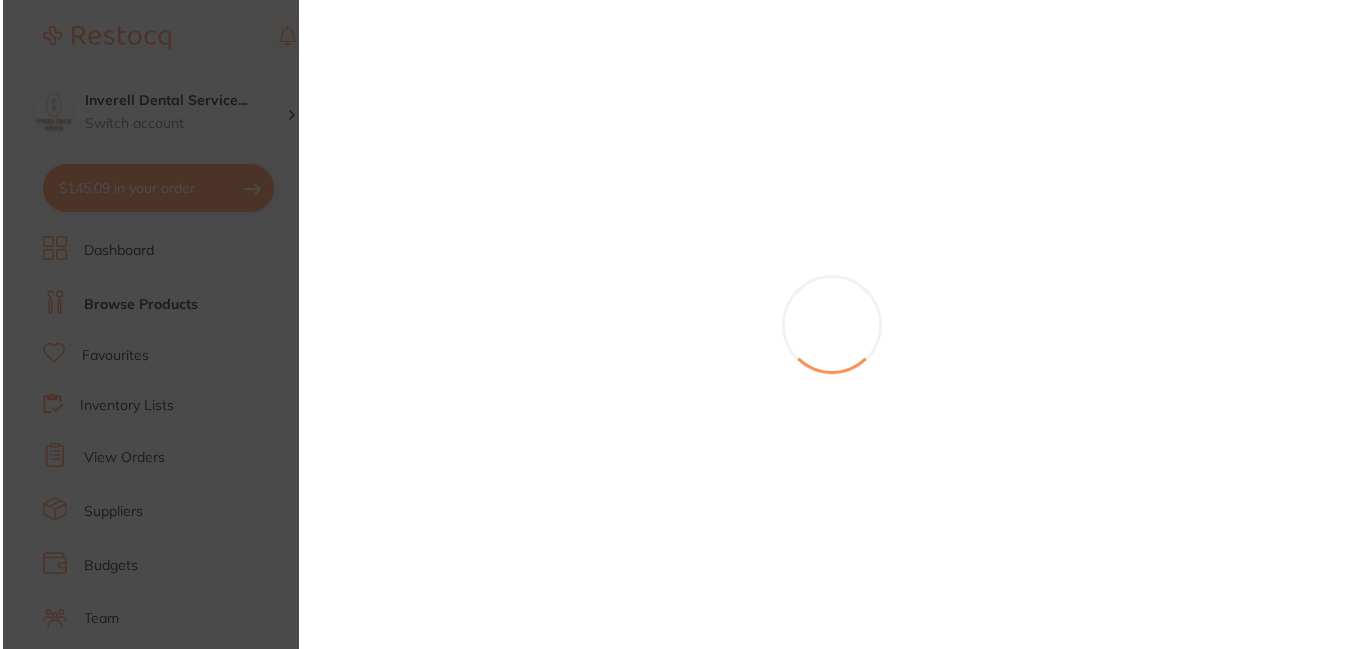 scroll, scrollTop: 0, scrollLeft: 0, axis: both 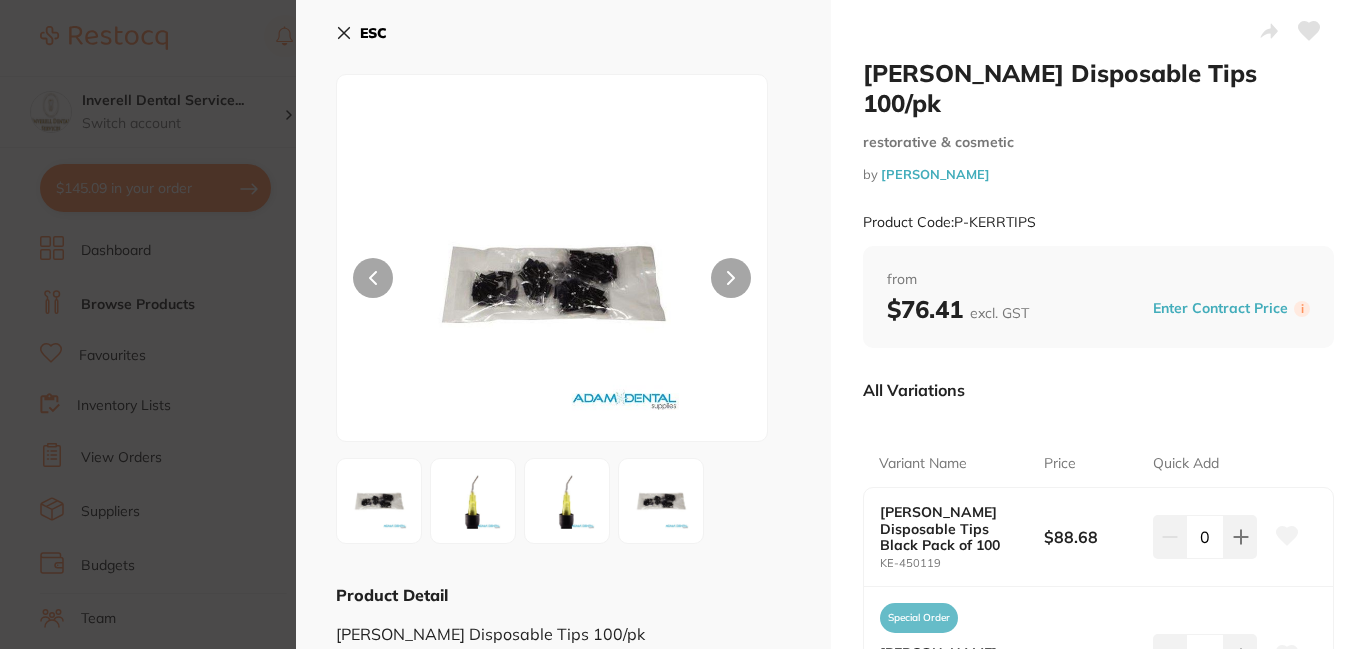 click 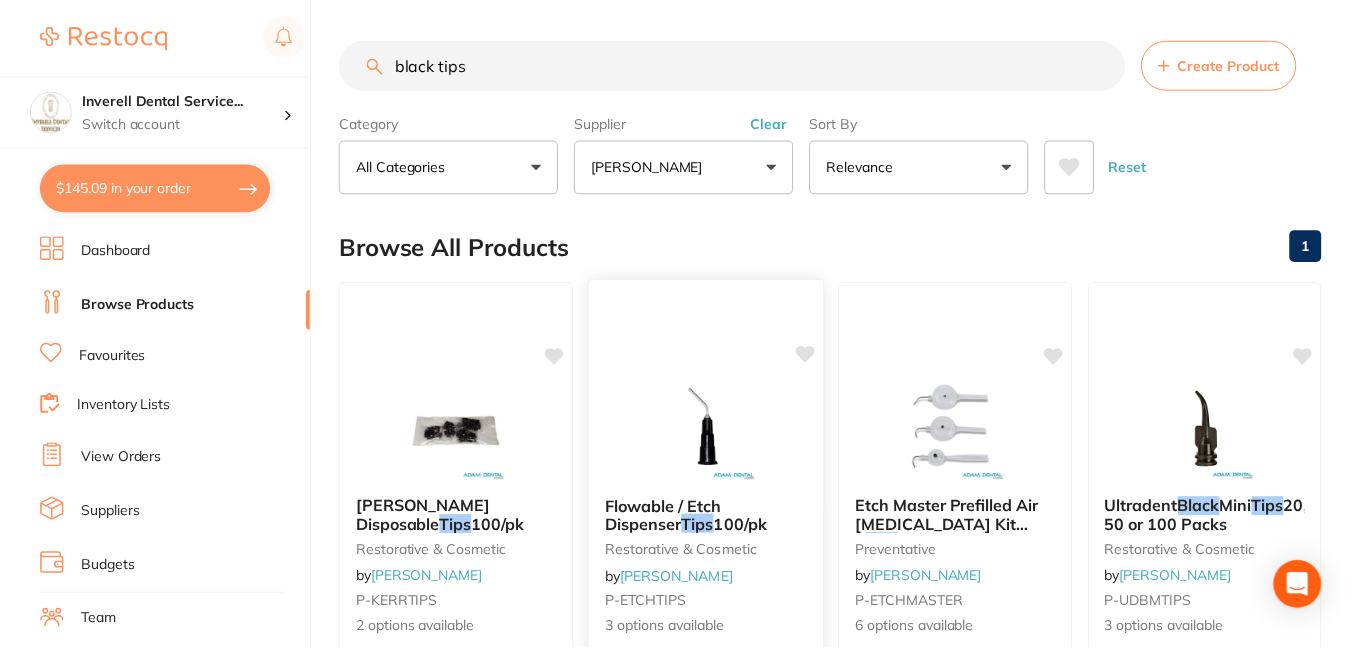 scroll, scrollTop: 200, scrollLeft: 0, axis: vertical 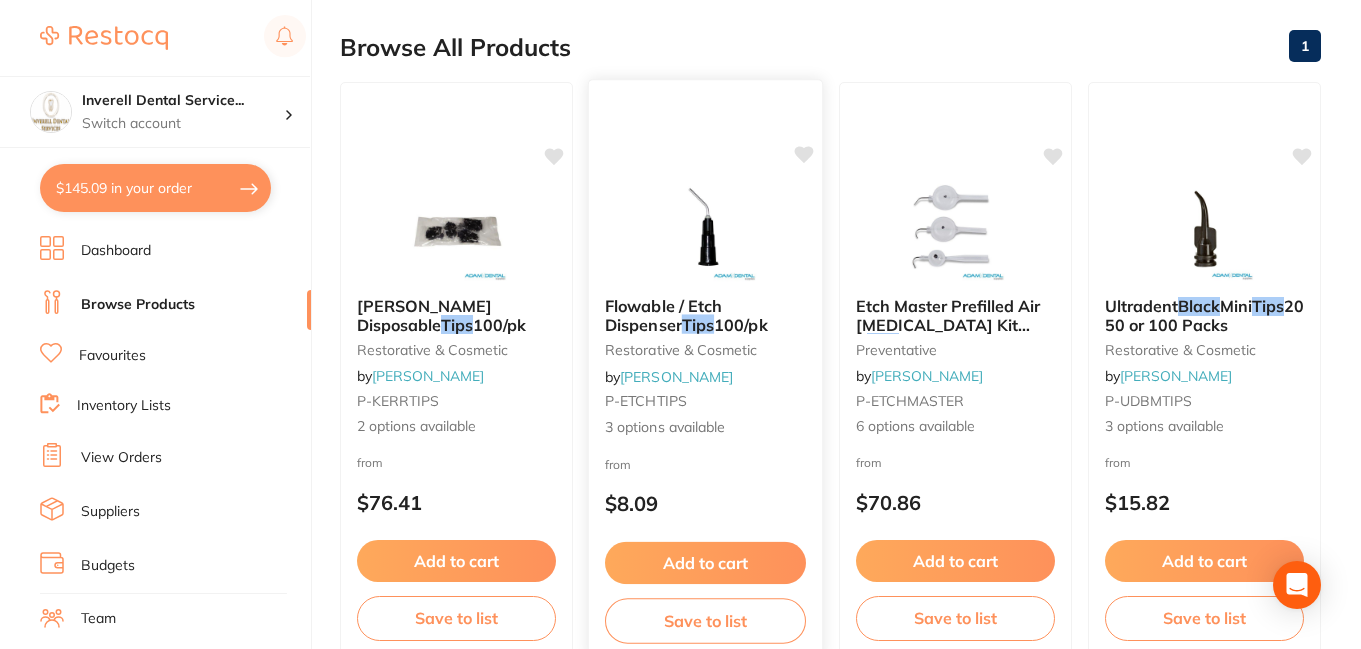 click at bounding box center (705, 230) 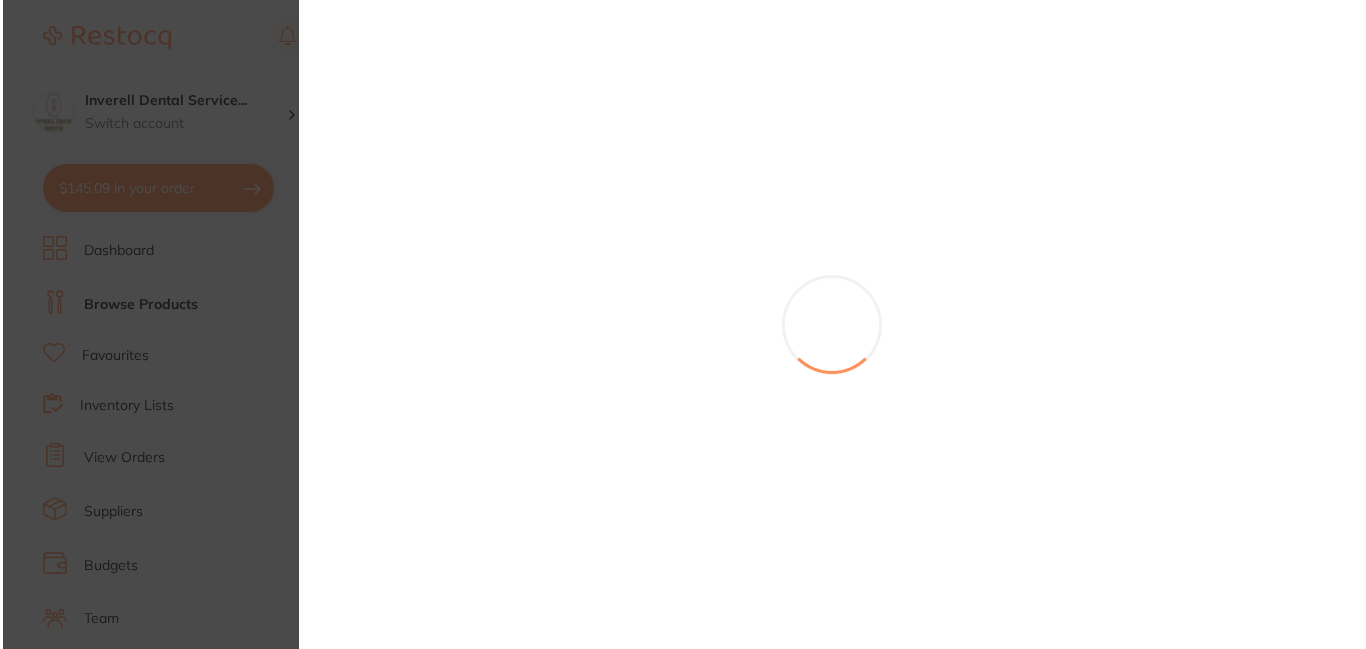 scroll, scrollTop: 0, scrollLeft: 0, axis: both 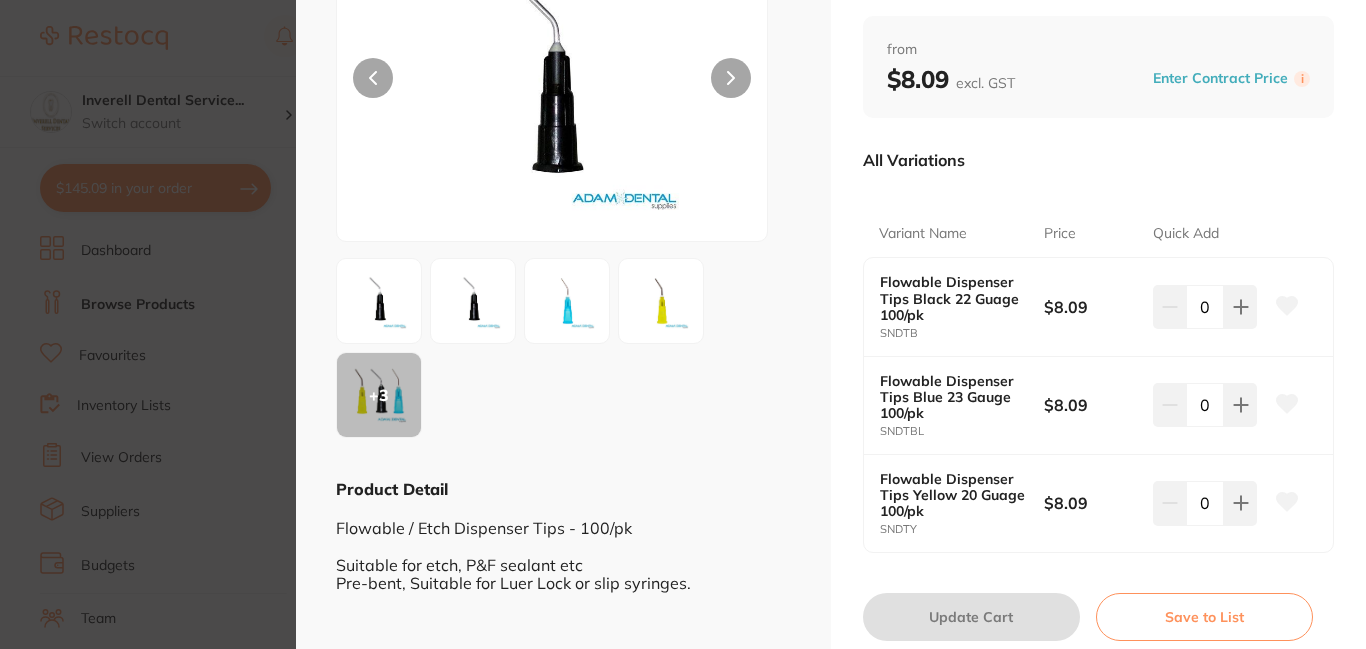 click at bounding box center (379, 301) 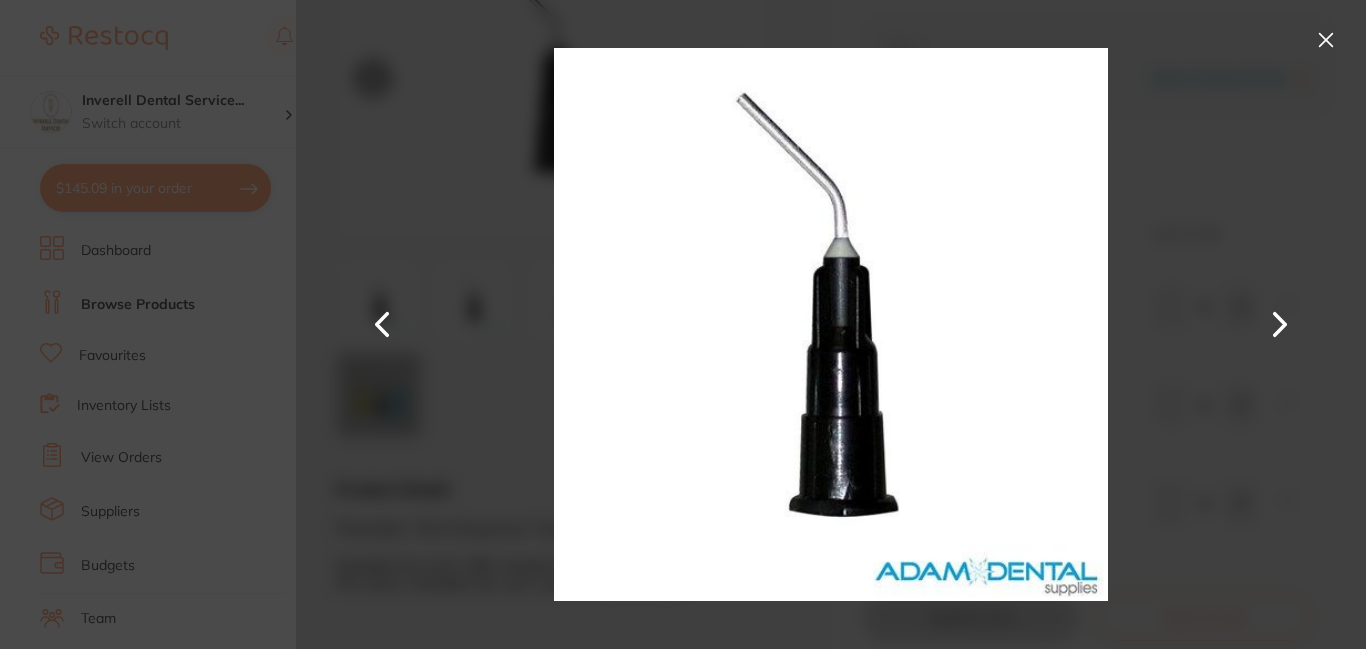 click at bounding box center (831, 324) 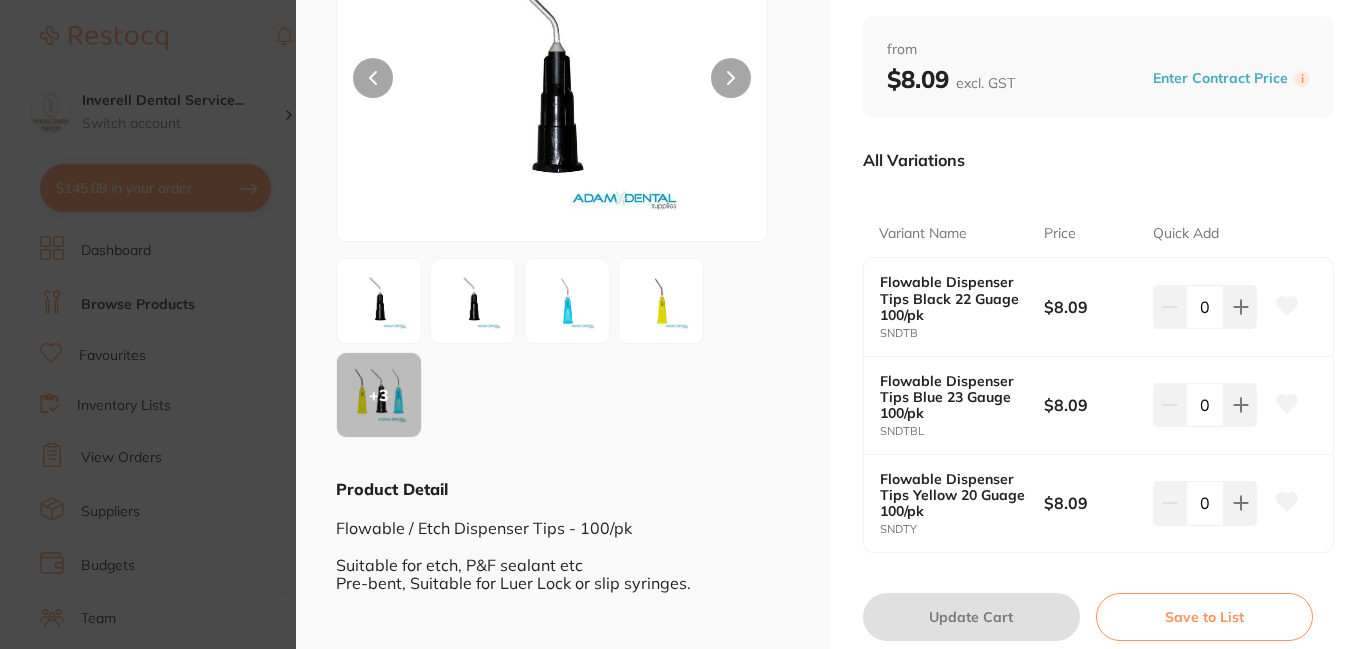 scroll, scrollTop: 0, scrollLeft: 0, axis: both 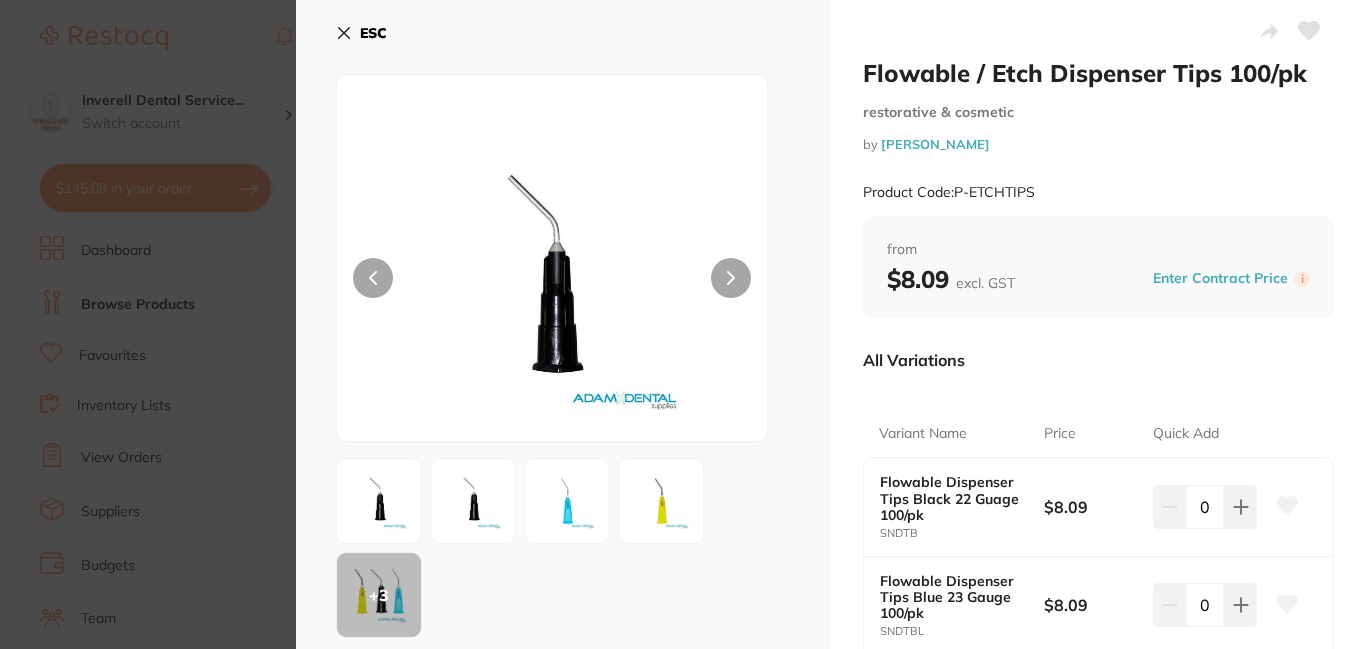 drag, startPoint x: 338, startPoint y: 33, endPoint x: 481, endPoint y: 237, distance: 249.12848 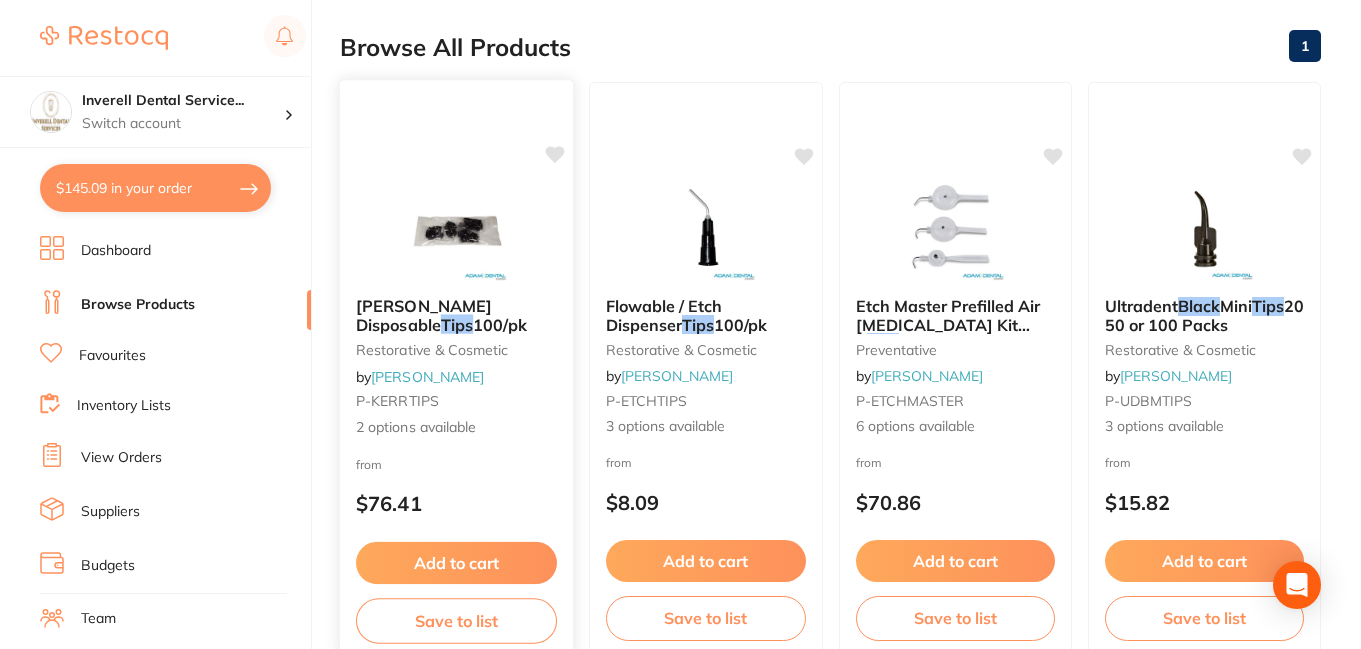 scroll, scrollTop: 0, scrollLeft: 0, axis: both 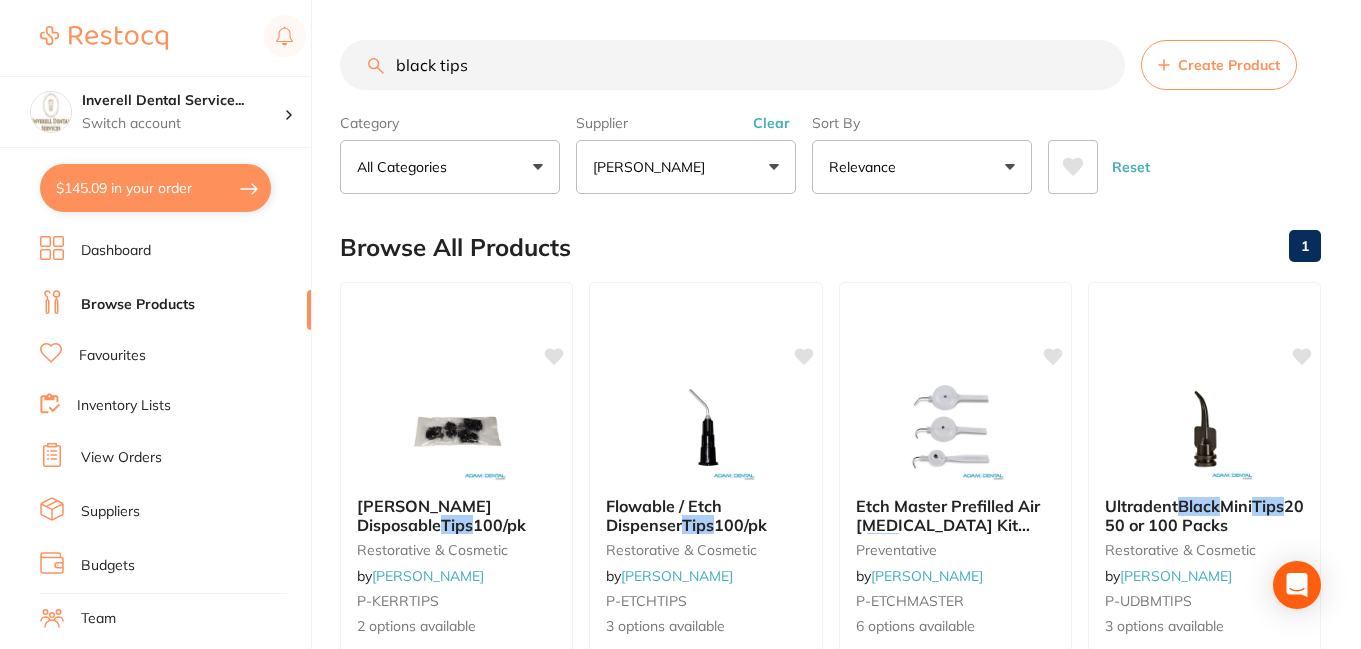 click on "black tips" at bounding box center (732, 65) 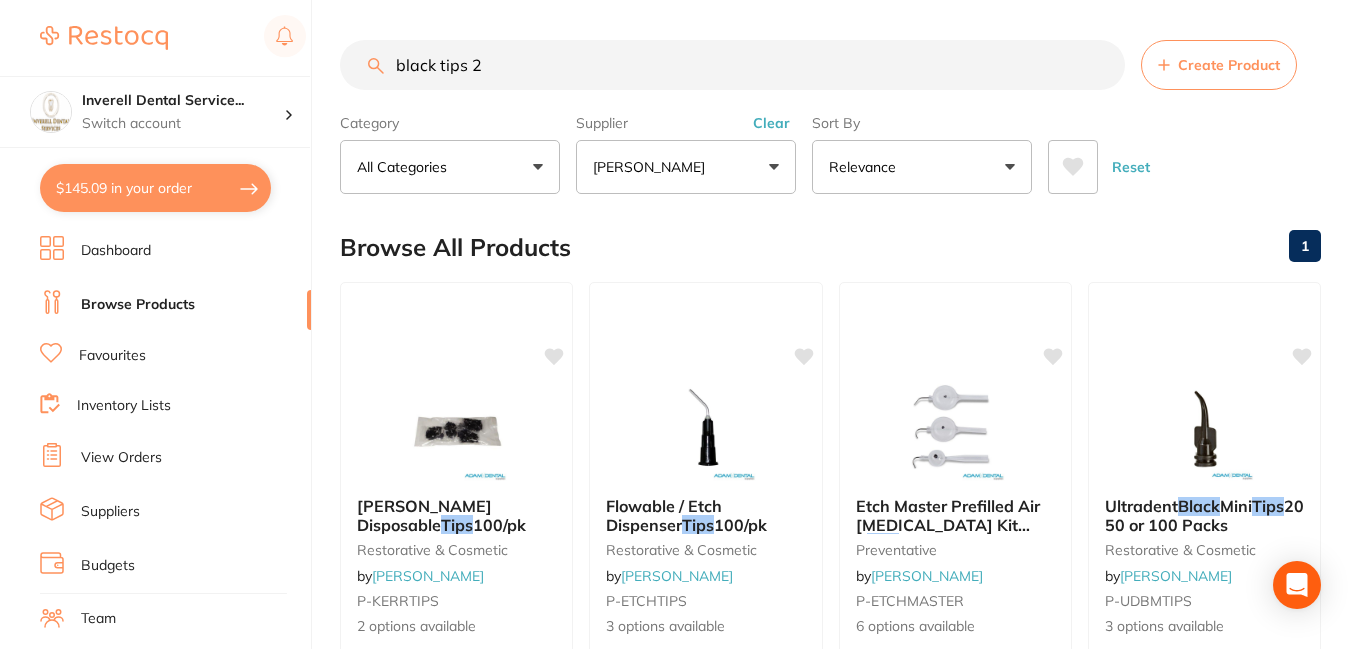 type on "black tips 20" 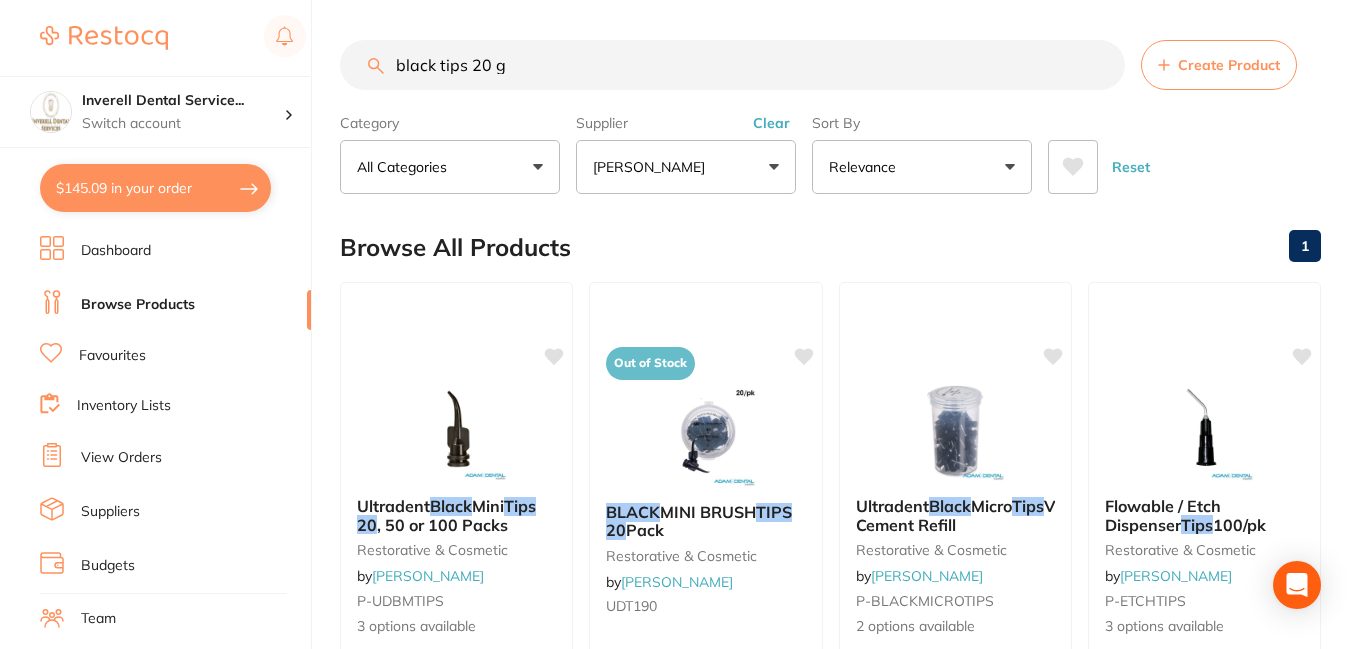 scroll, scrollTop: 0, scrollLeft: 0, axis: both 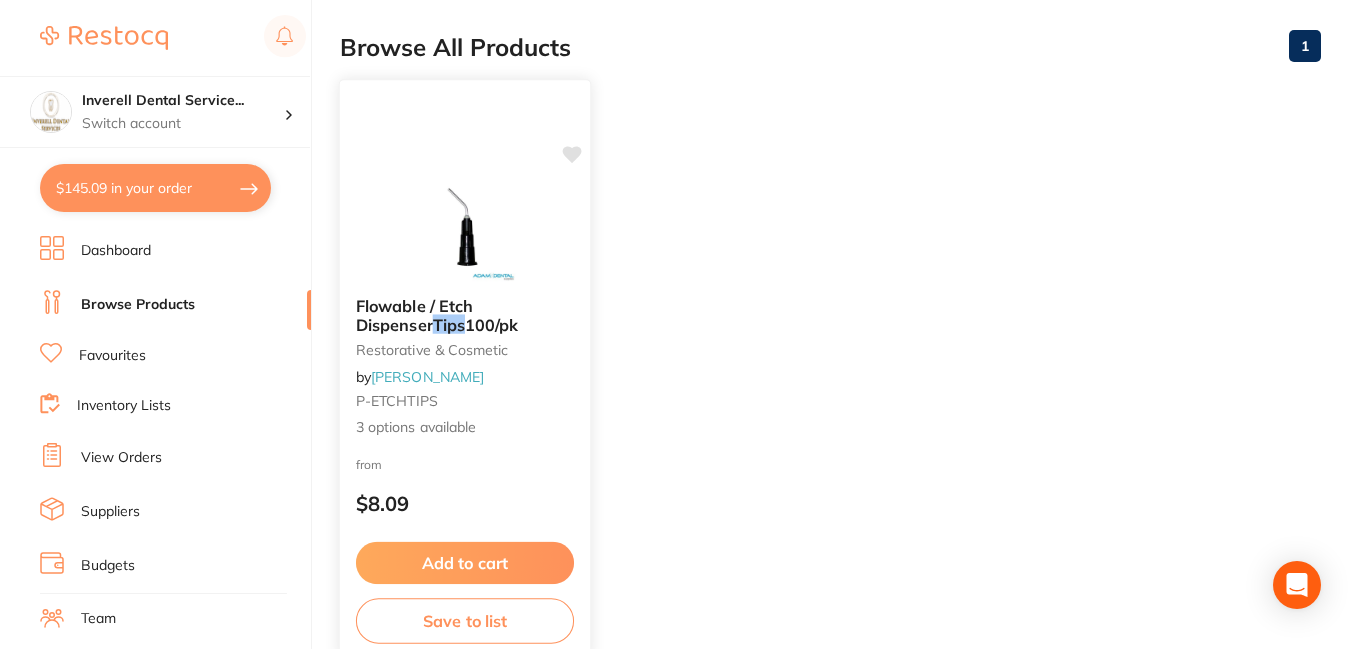 click on "3 options available" at bounding box center [465, 427] 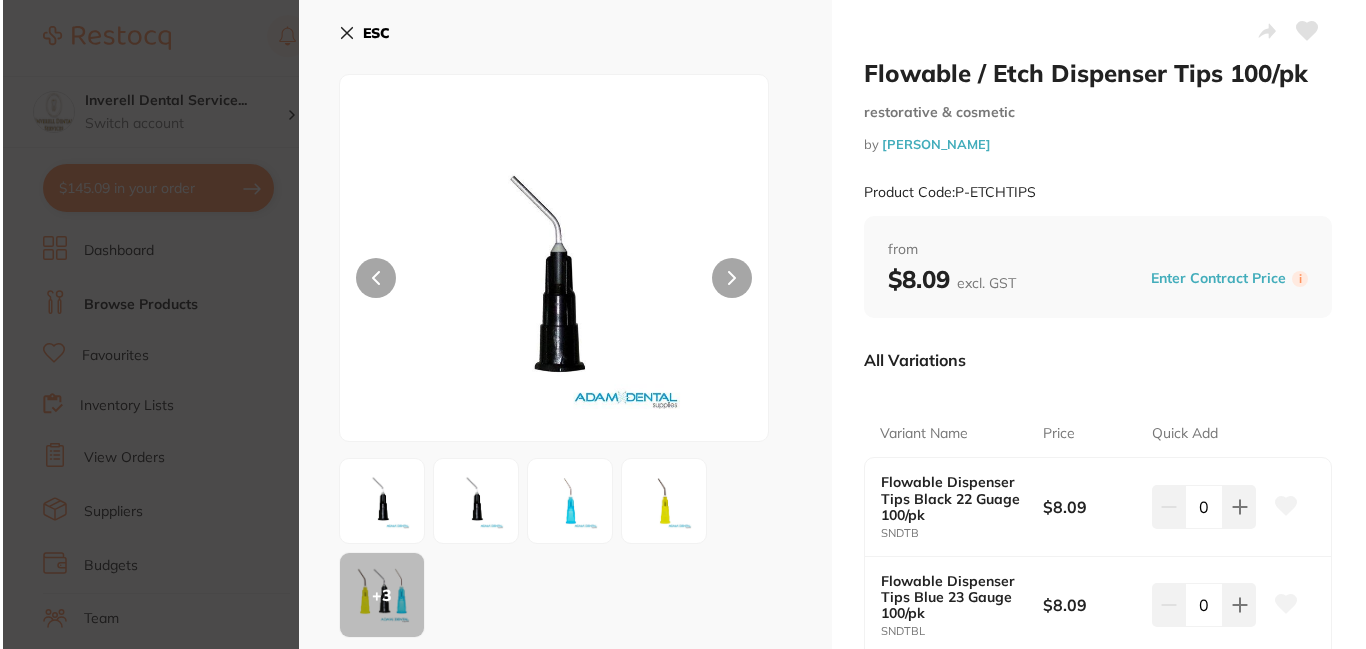 scroll, scrollTop: 0, scrollLeft: 0, axis: both 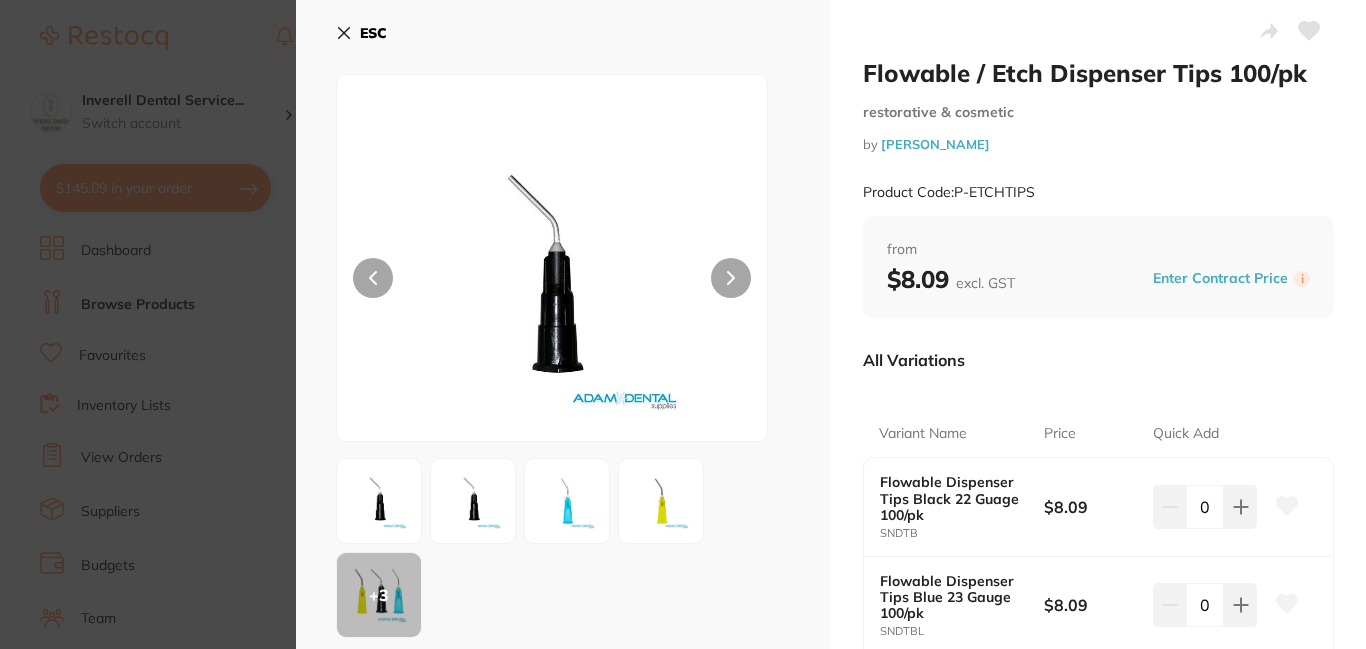 click 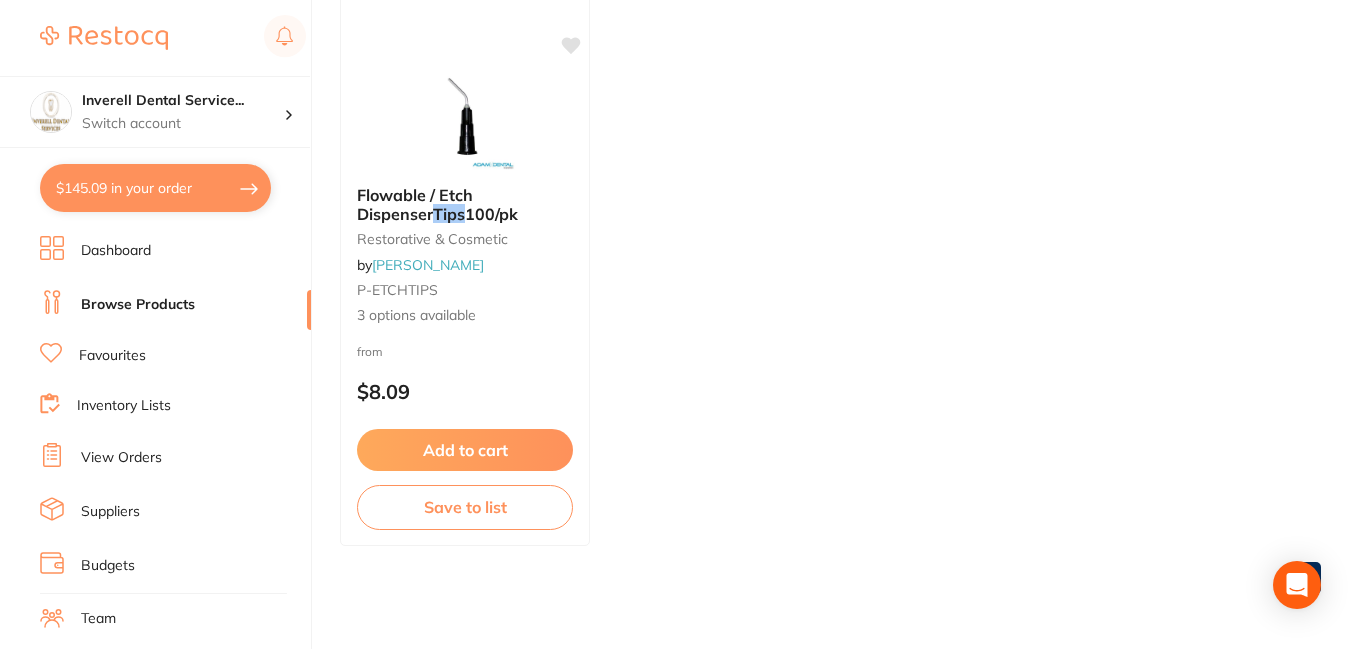 scroll, scrollTop: 312, scrollLeft: 0, axis: vertical 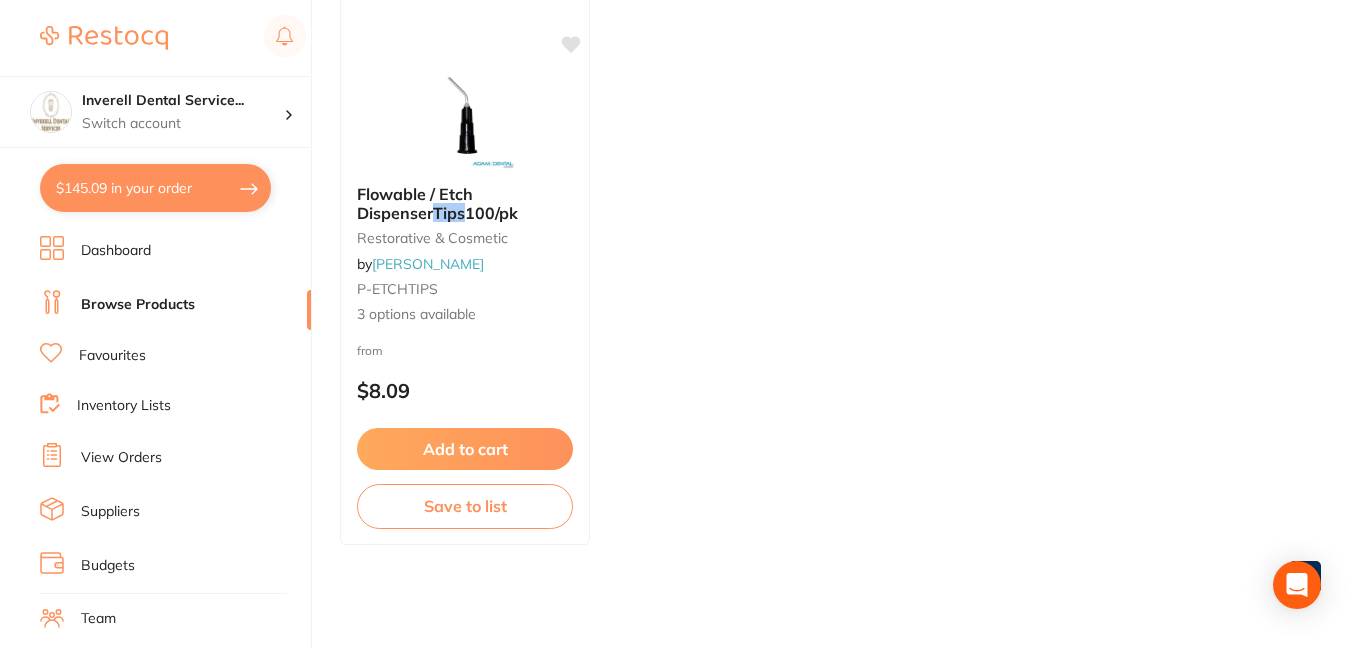 drag, startPoint x: 454, startPoint y: 315, endPoint x: 940, endPoint y: 360, distance: 488.0789 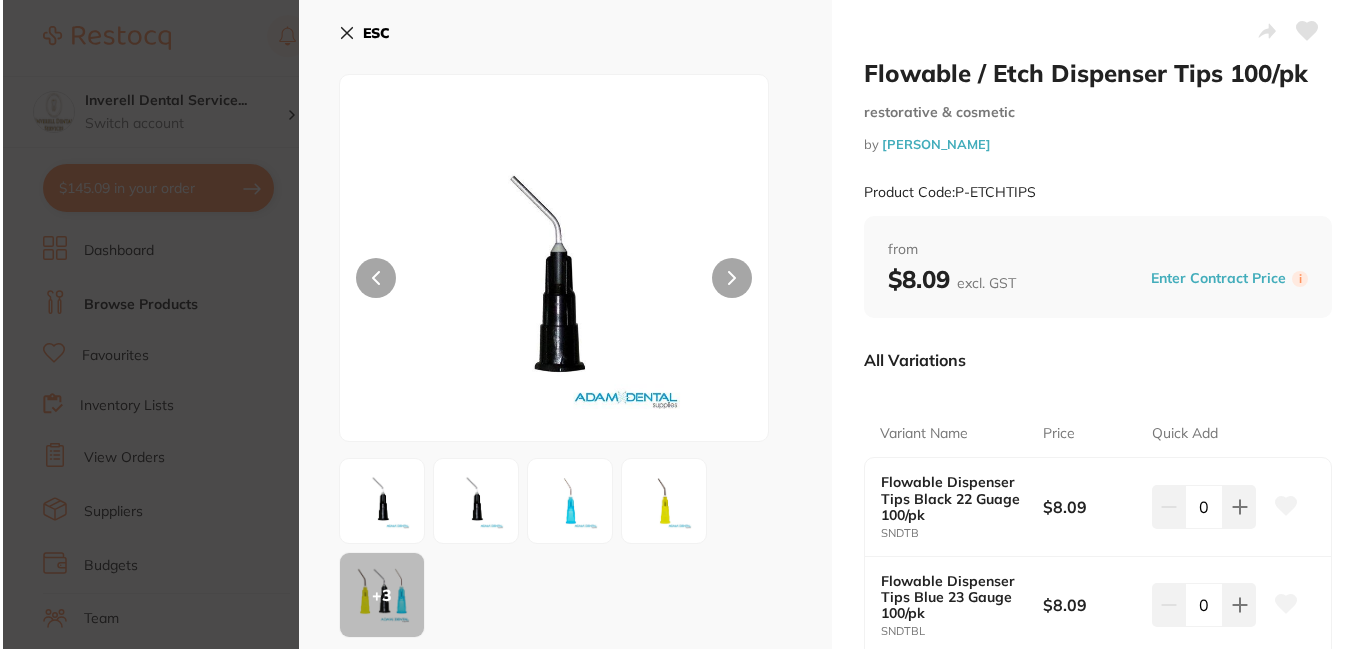 scroll, scrollTop: 0, scrollLeft: 0, axis: both 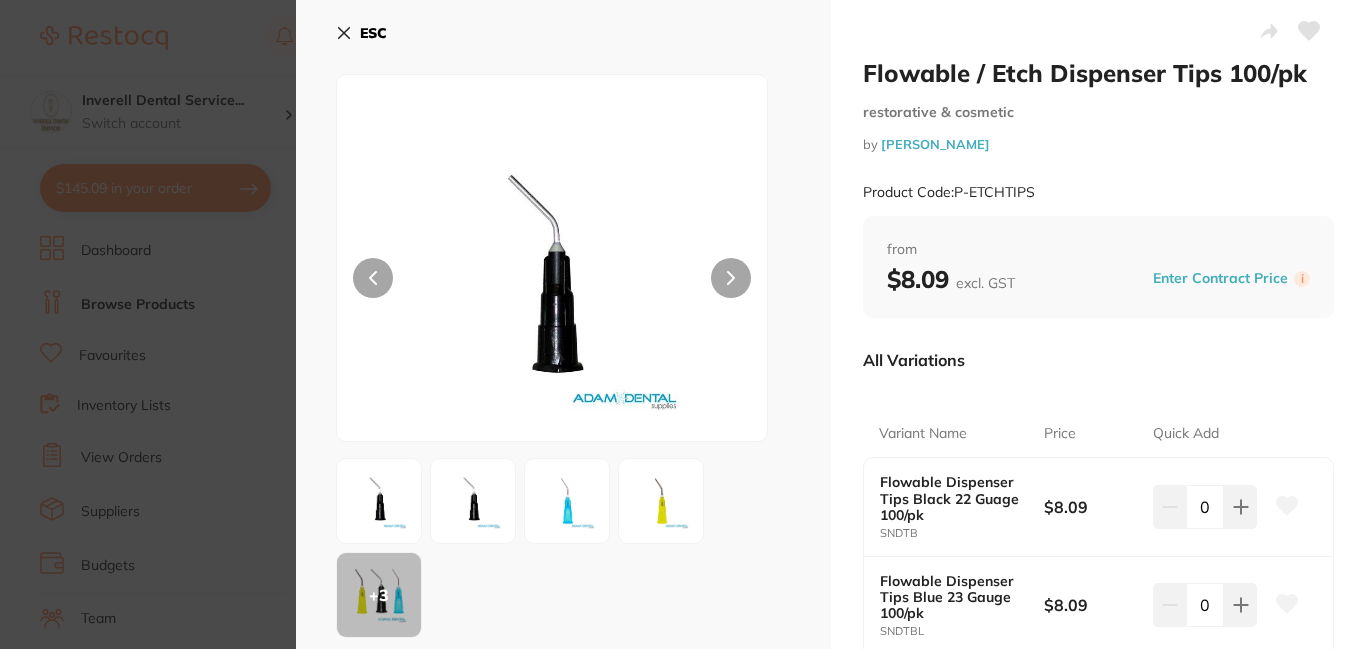 drag, startPoint x: 340, startPoint y: 31, endPoint x: 426, endPoint y: 245, distance: 230.63391 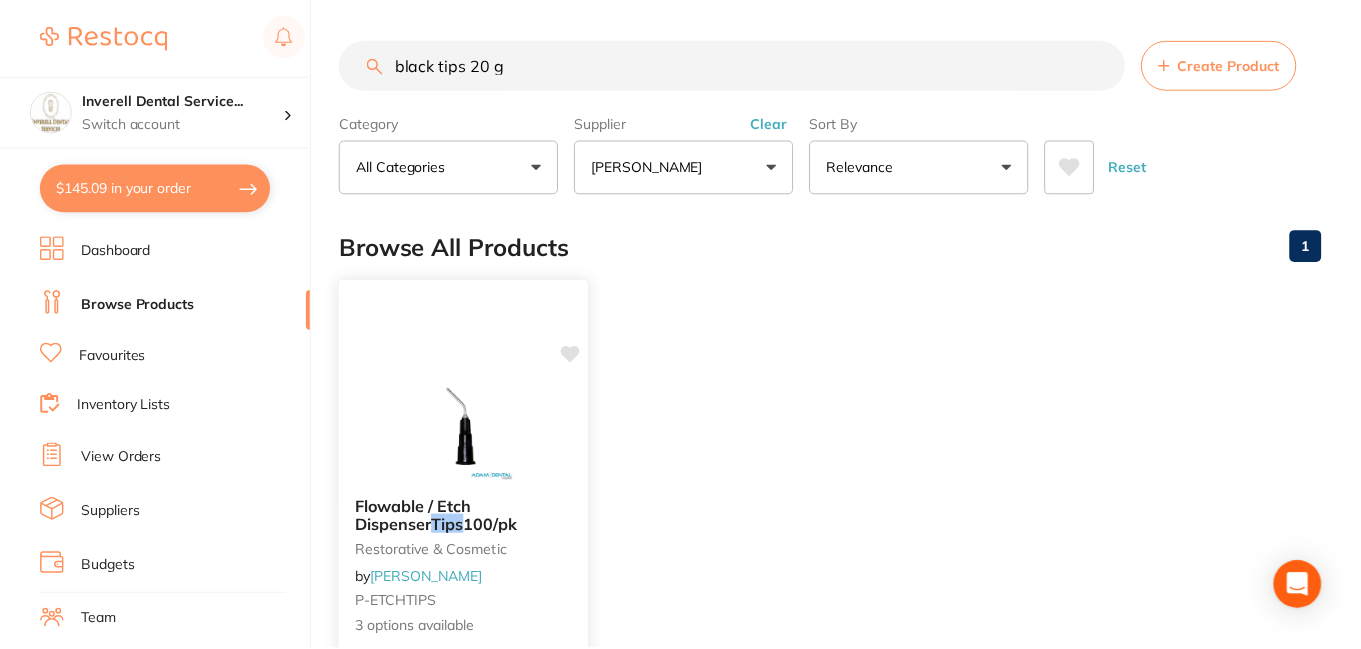 scroll, scrollTop: 312, scrollLeft: 0, axis: vertical 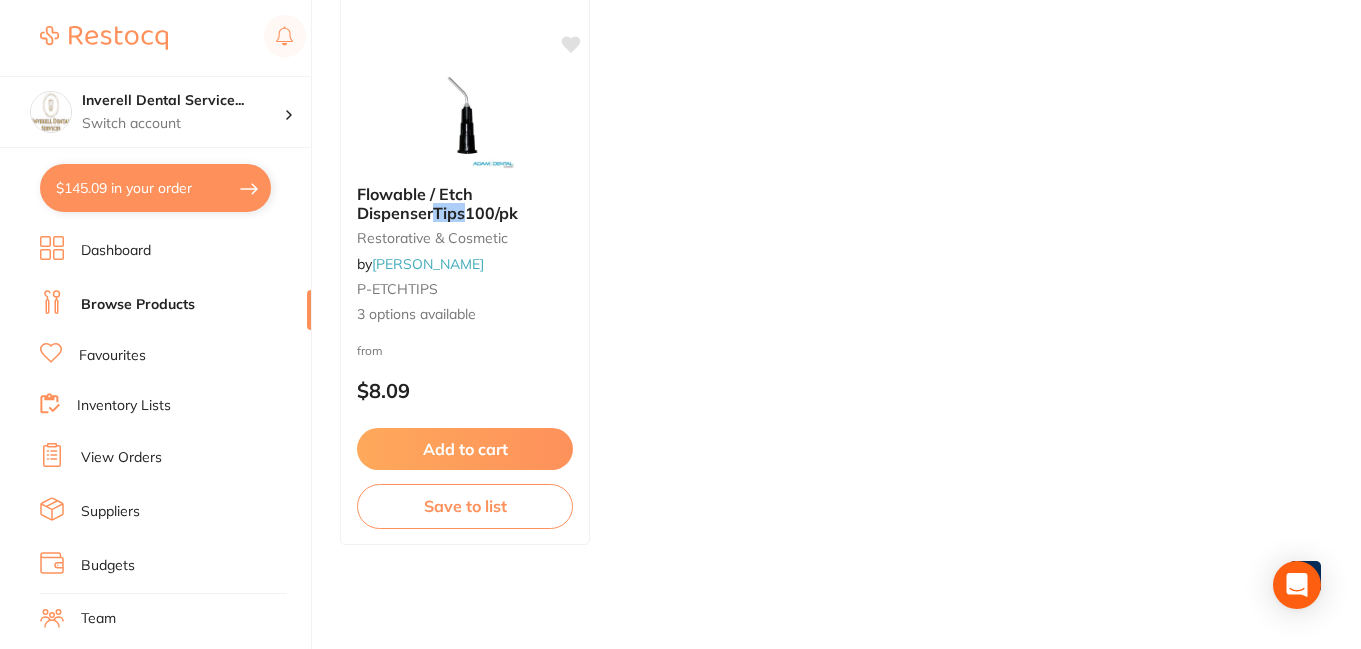 click on "Browse Products" at bounding box center (138, 305) 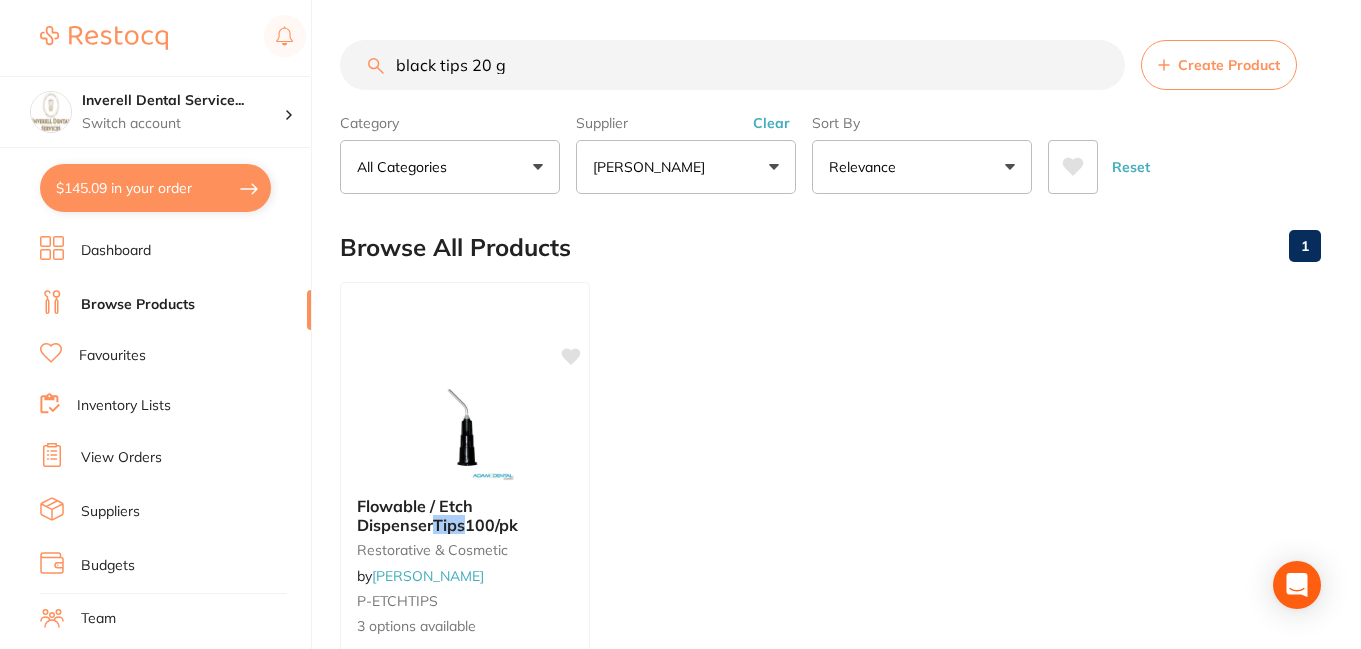 click on "Clear" at bounding box center (771, 123) 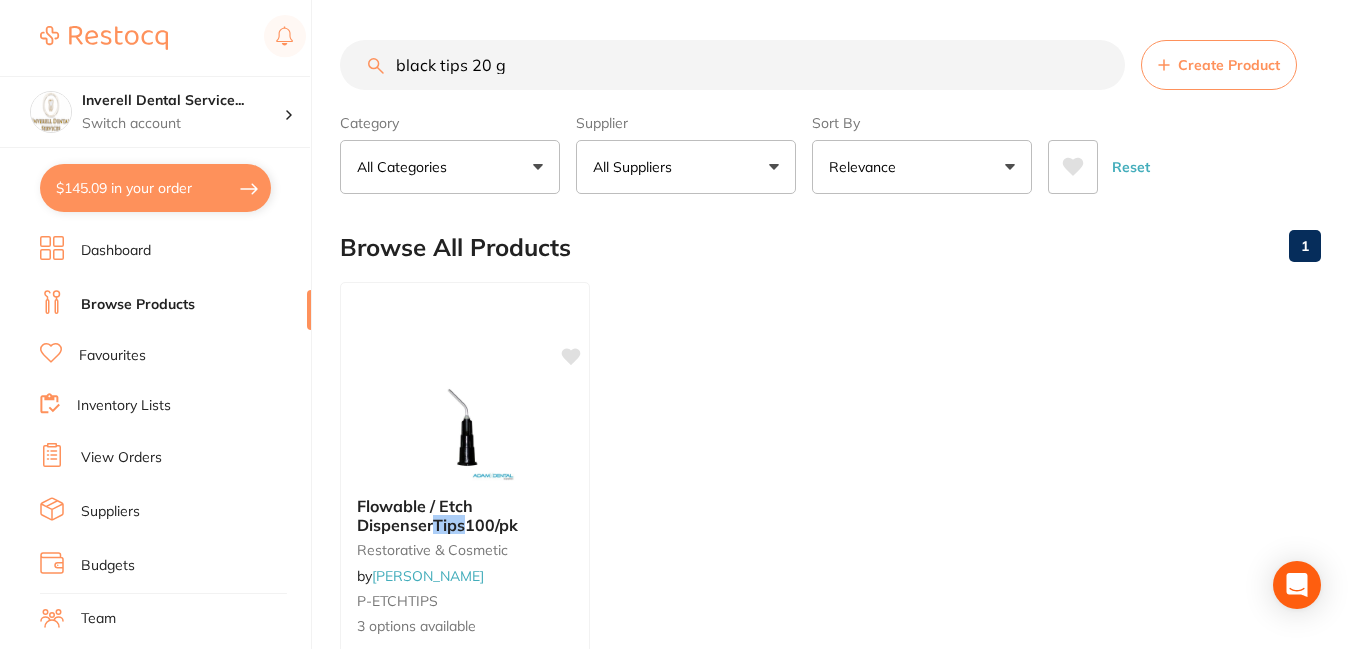 click on "black tips 20 g" at bounding box center (732, 65) 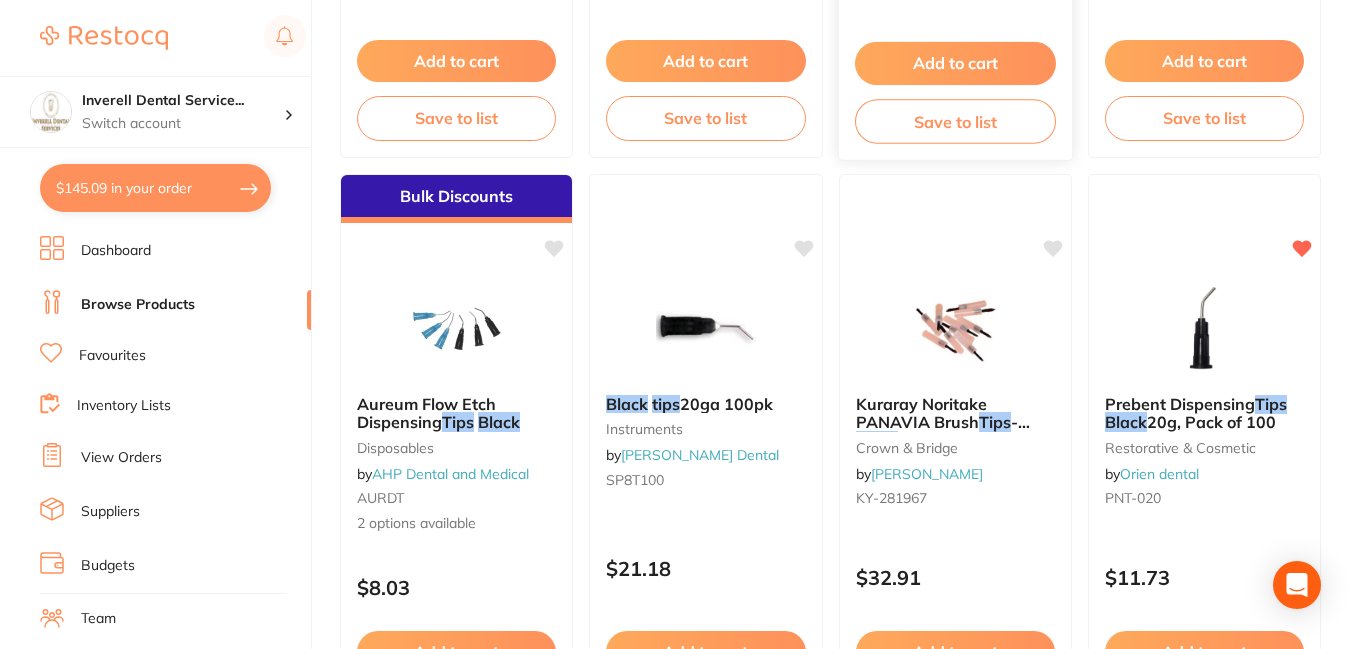 scroll, scrollTop: 700, scrollLeft: 0, axis: vertical 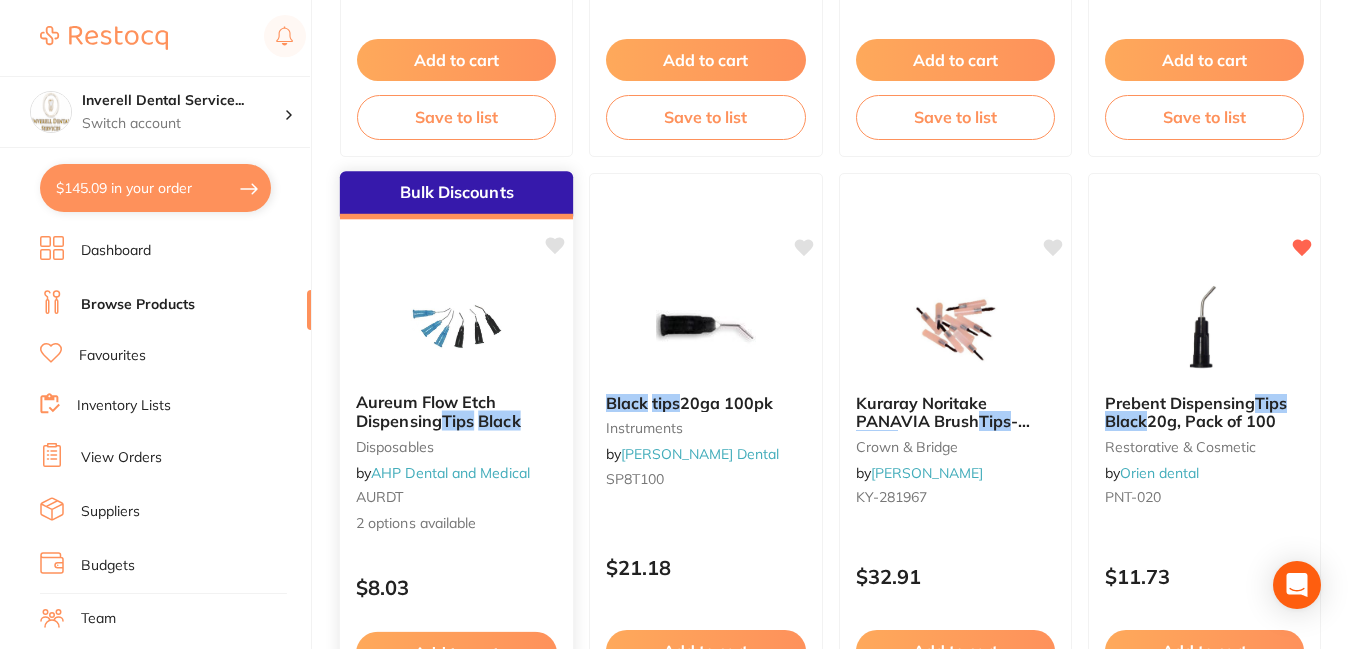 type on "black tips" 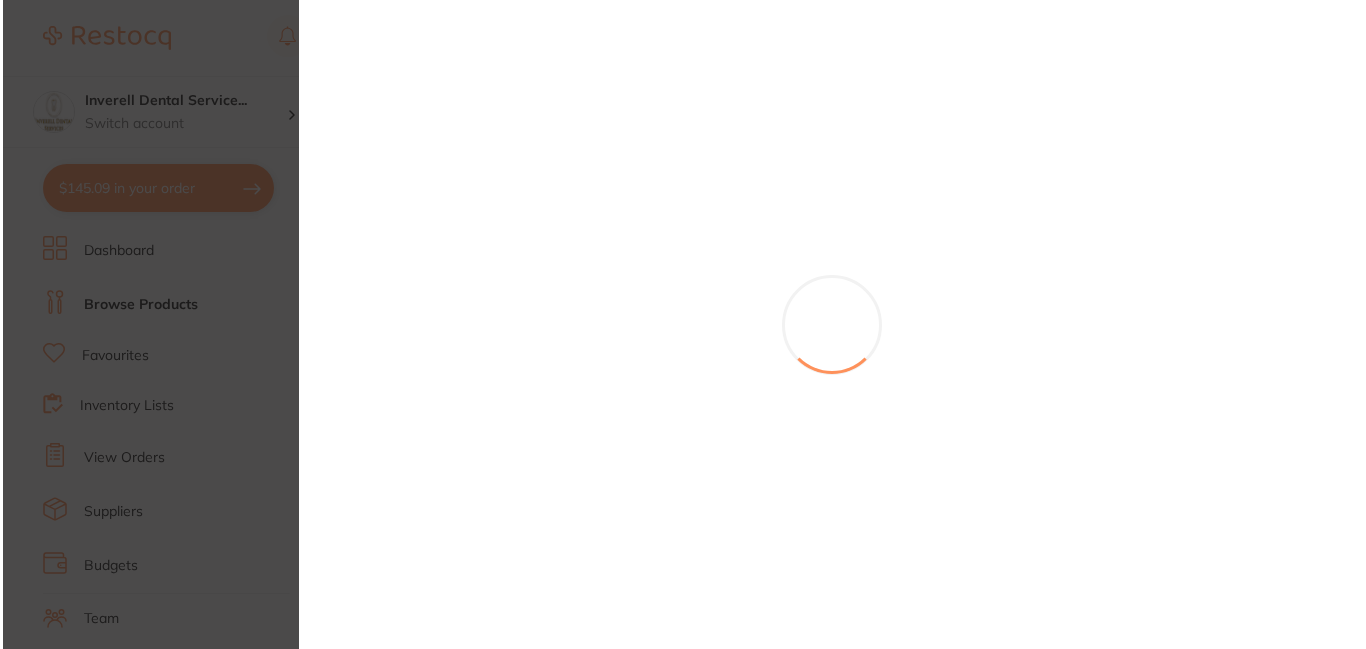 scroll, scrollTop: 0, scrollLeft: 0, axis: both 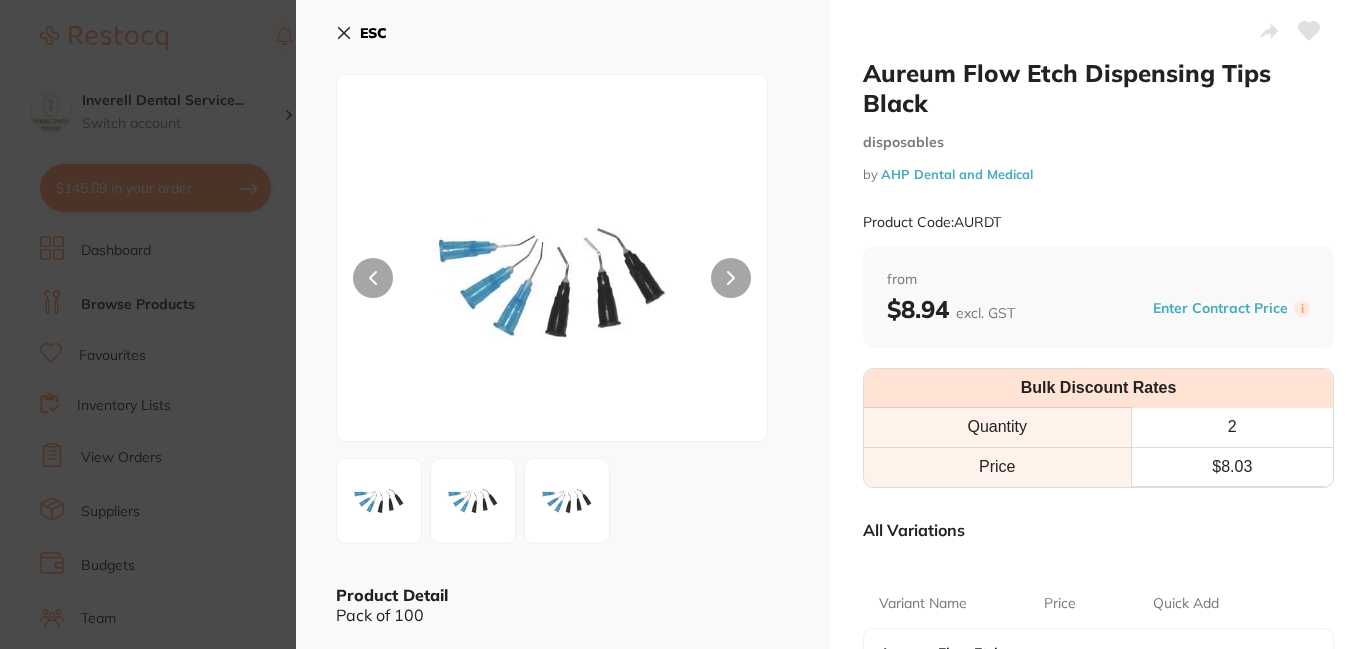 click 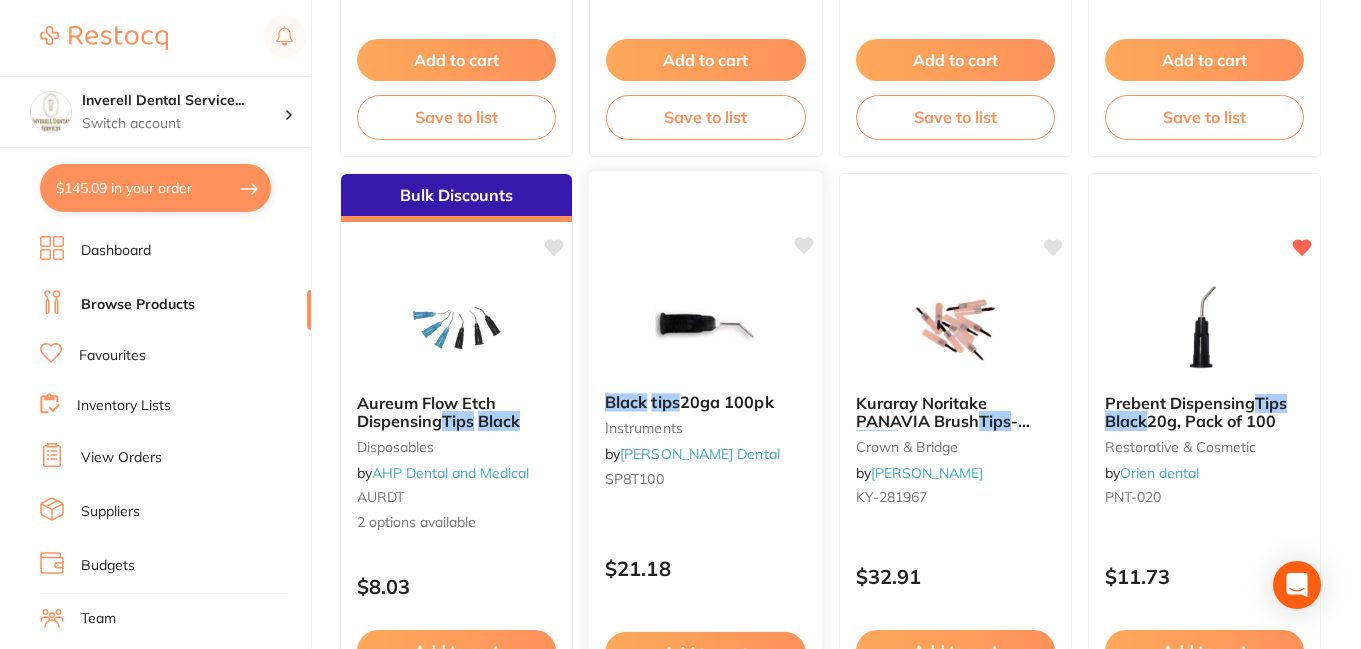 scroll, scrollTop: 800, scrollLeft: 0, axis: vertical 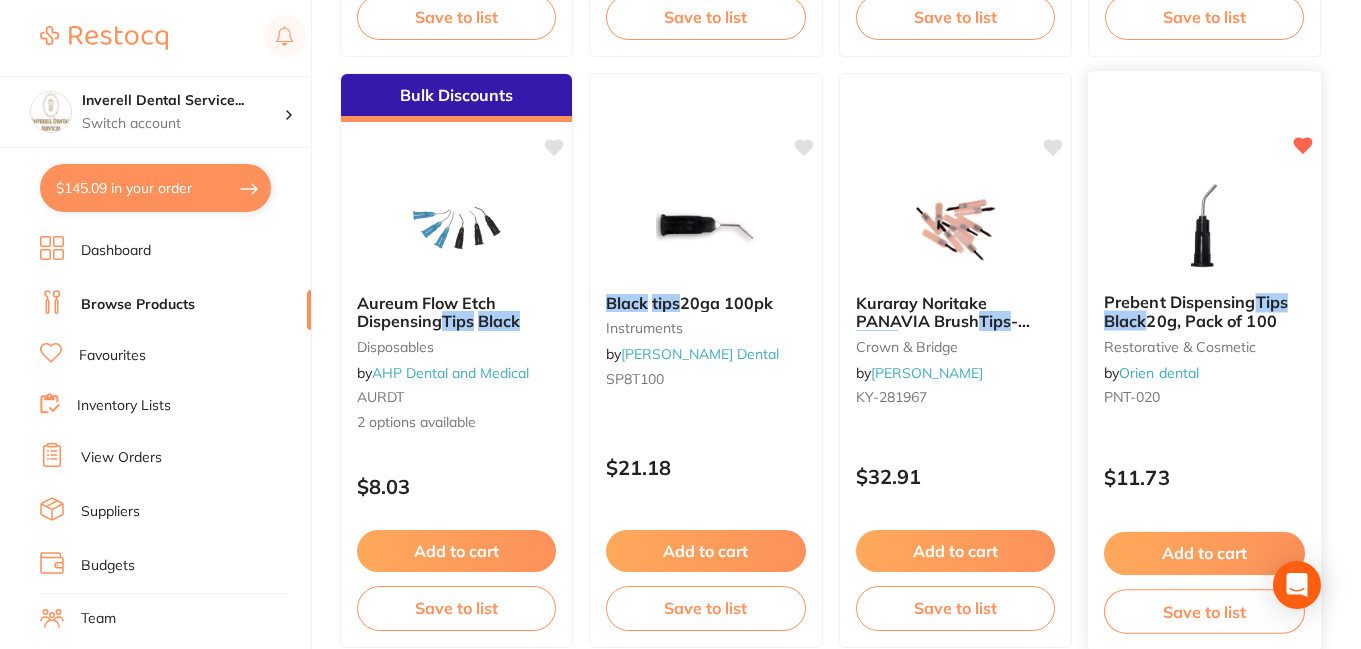 click on "Prebent Dispensing" at bounding box center (1180, 302) 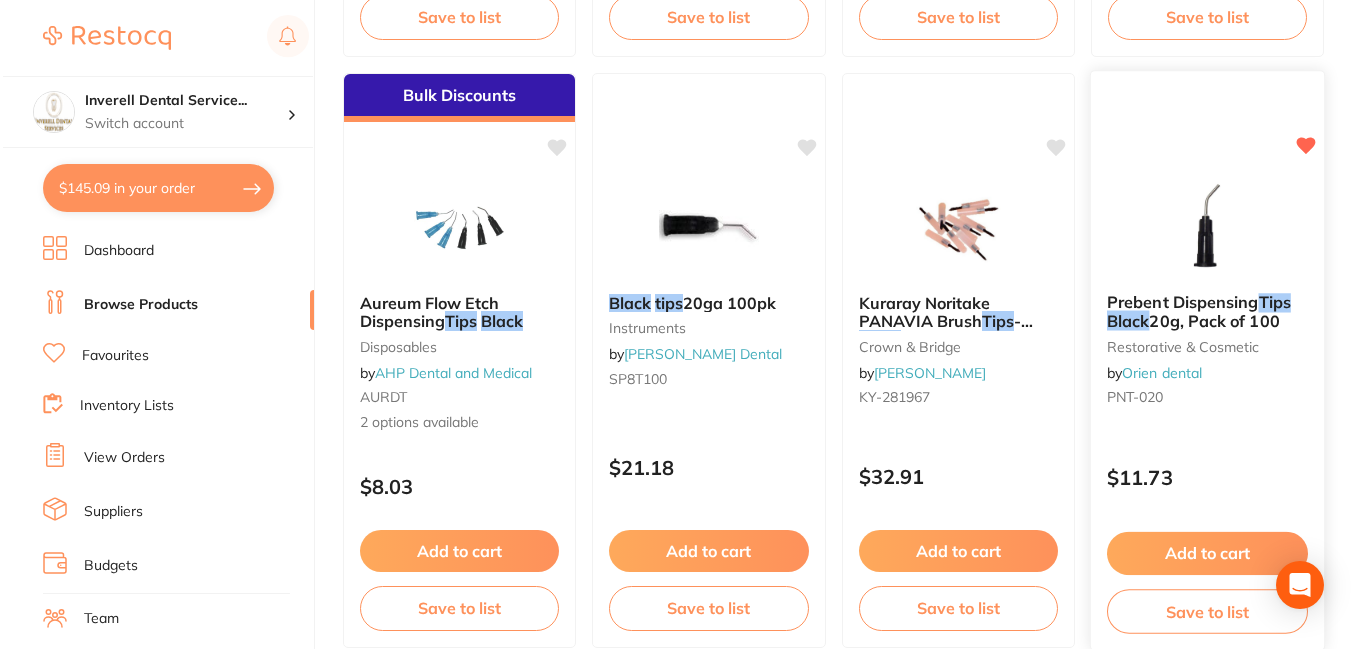 scroll, scrollTop: 0, scrollLeft: 0, axis: both 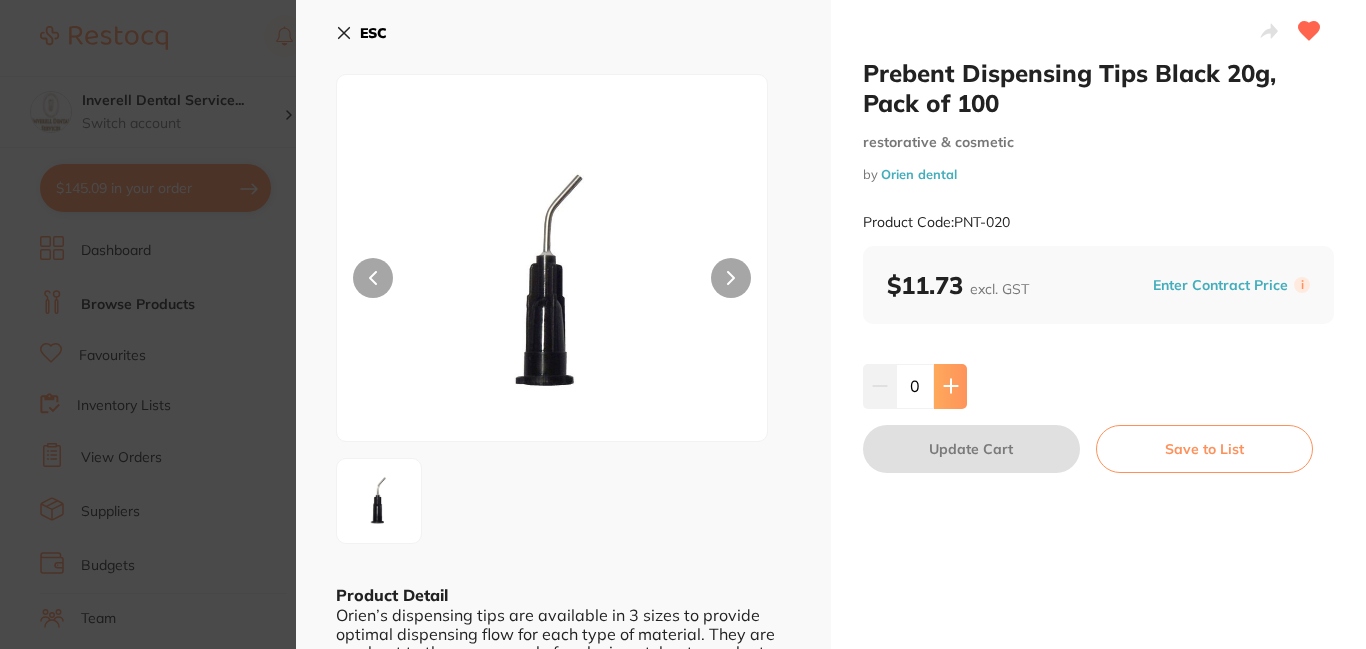 click 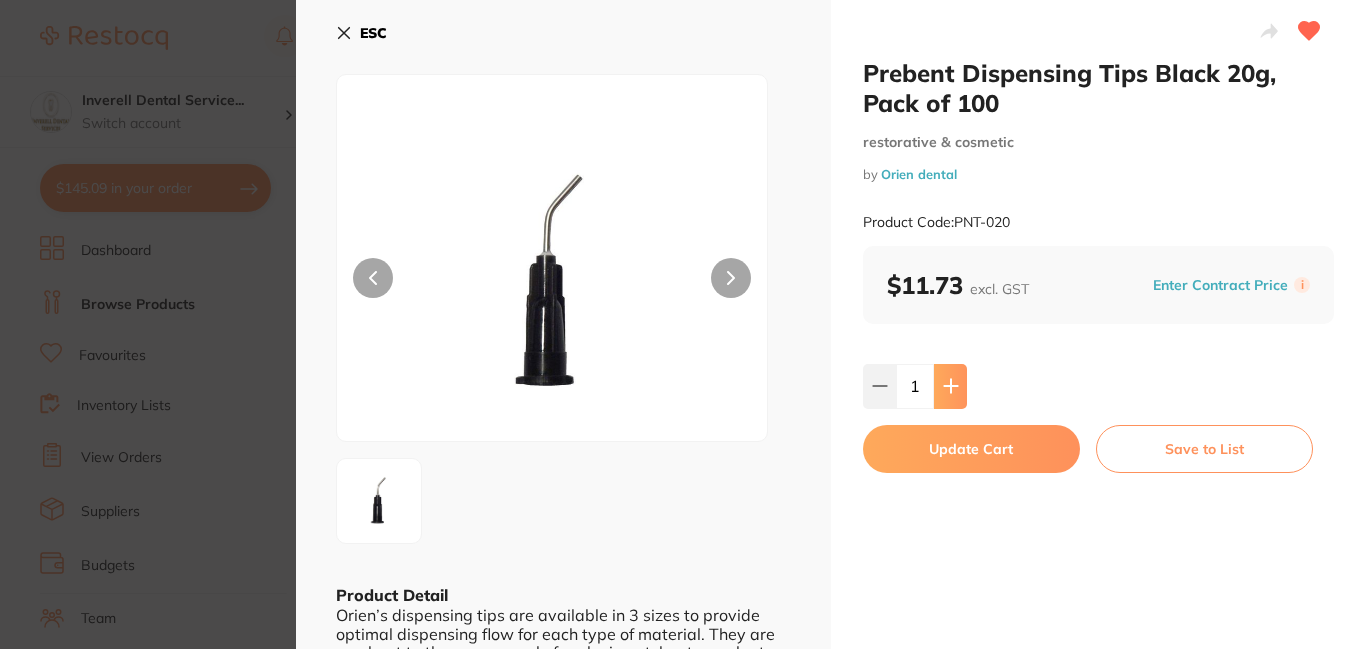 click 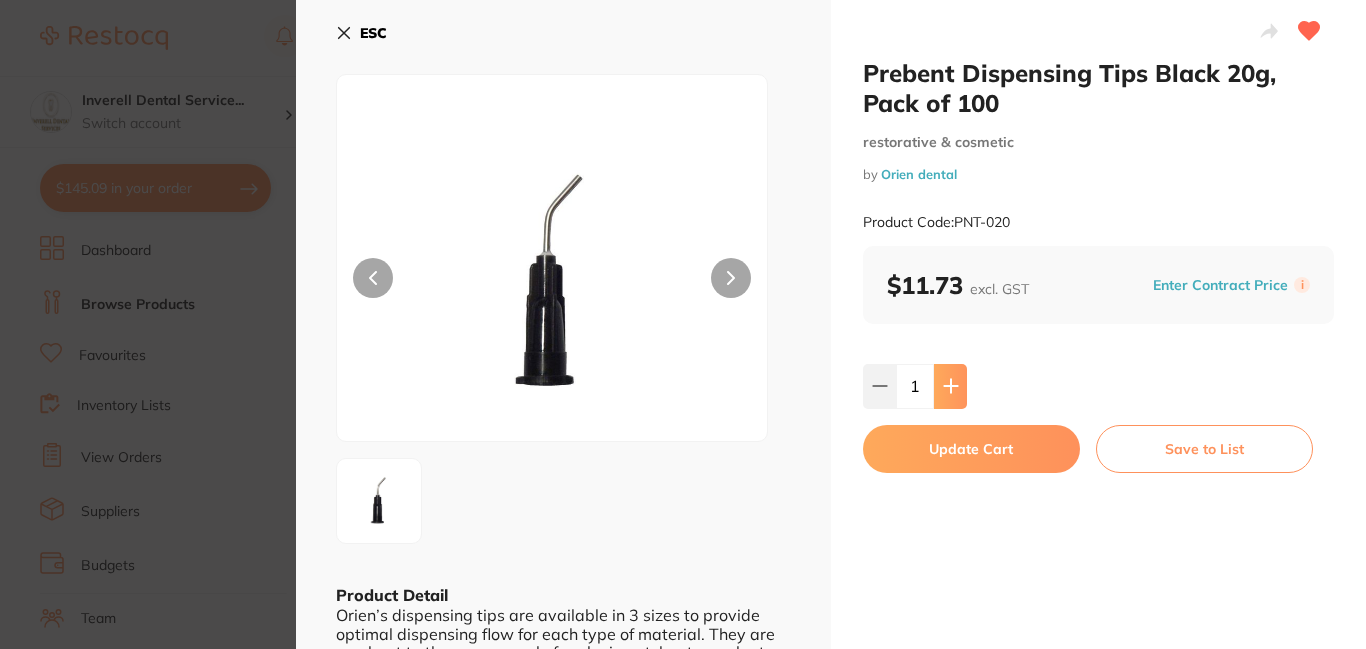 type on "2" 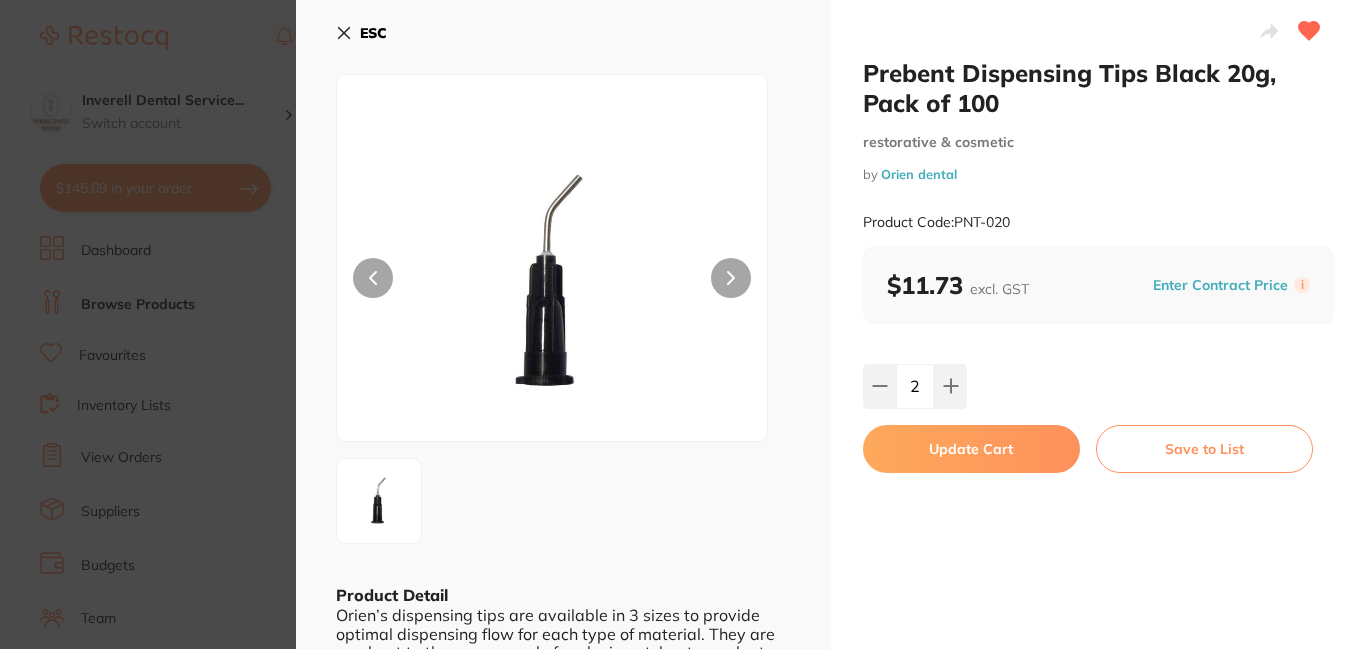 click on "Update Cart" at bounding box center (971, 449) 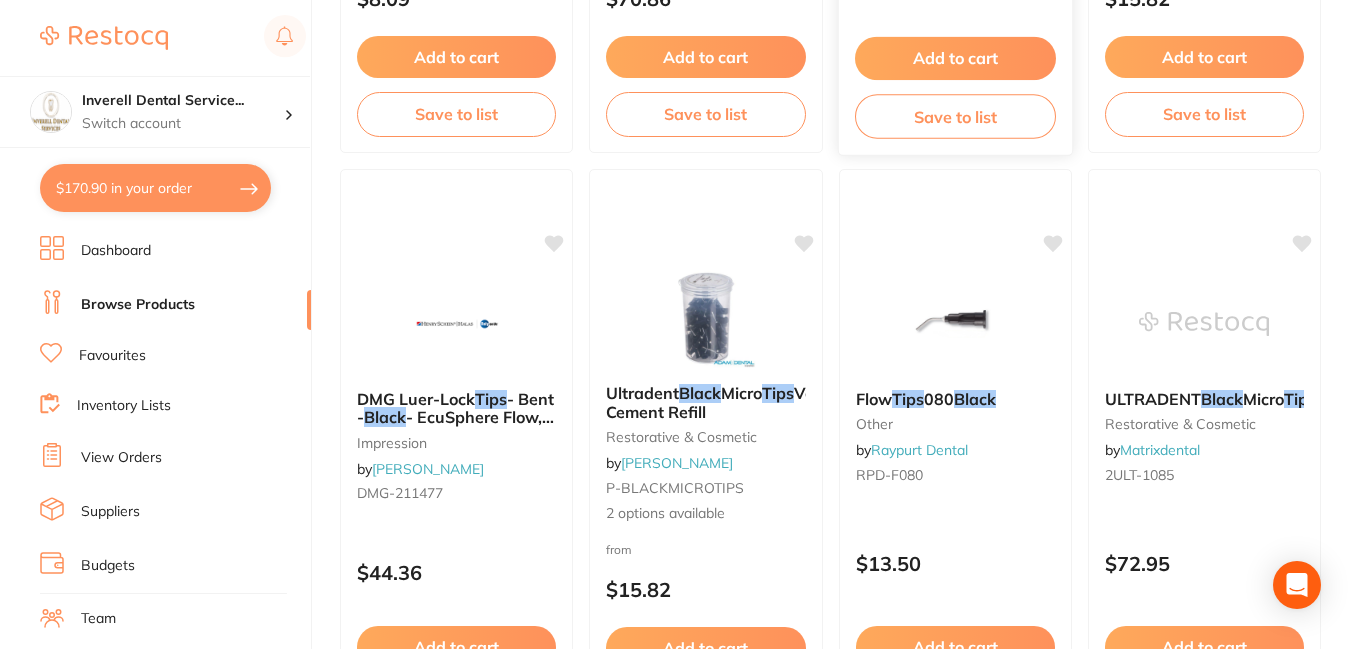 scroll, scrollTop: 2600, scrollLeft: 0, axis: vertical 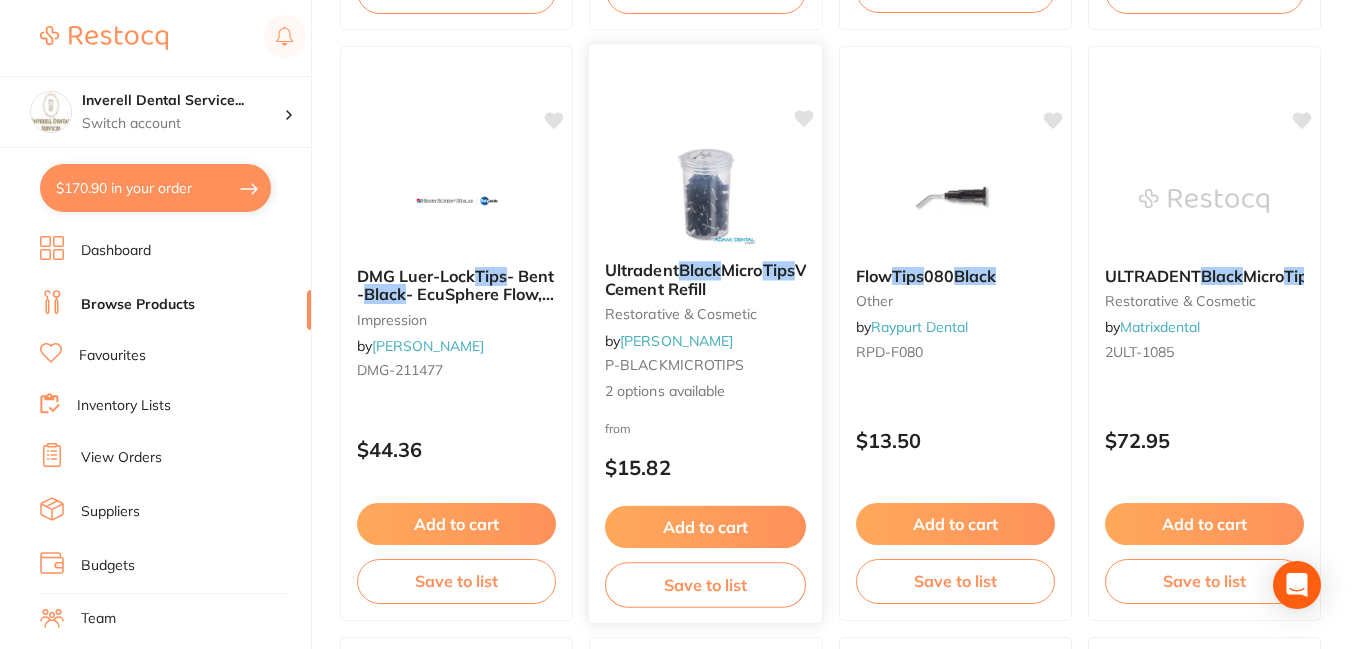 click on "Veneer Cement Refill" at bounding box center (727, 279) 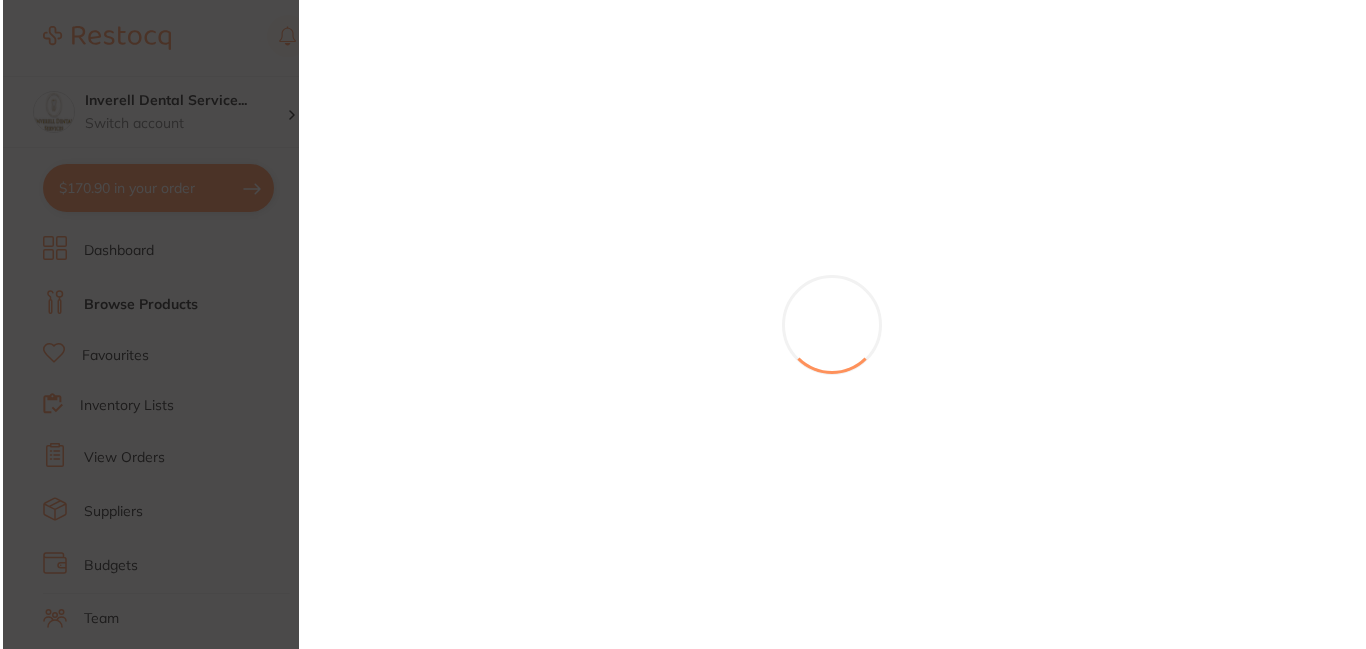 scroll, scrollTop: 0, scrollLeft: 0, axis: both 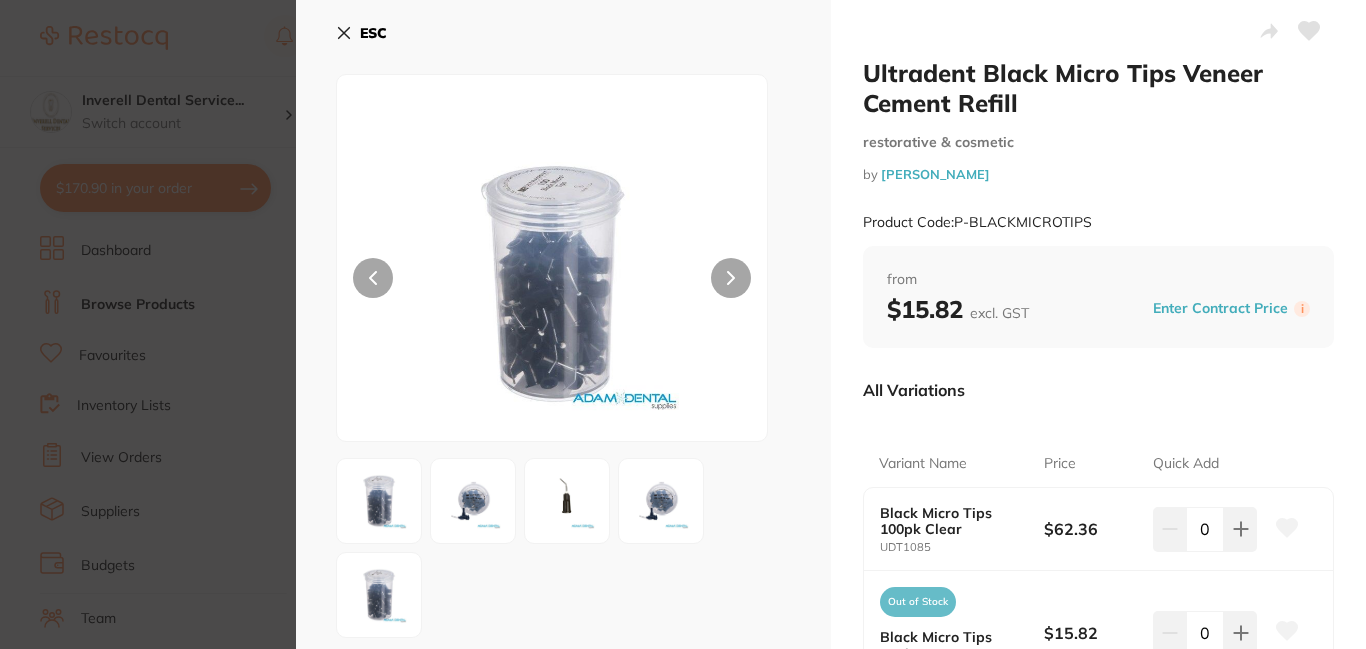 click 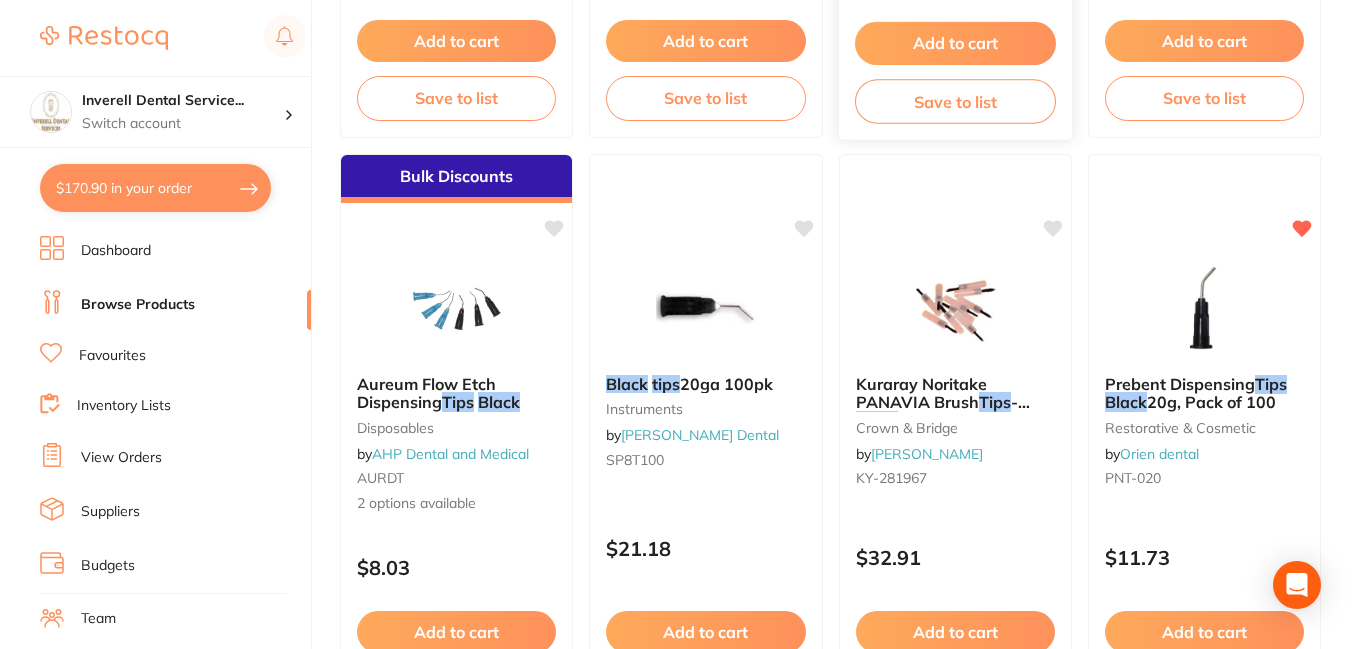 scroll, scrollTop: 800, scrollLeft: 0, axis: vertical 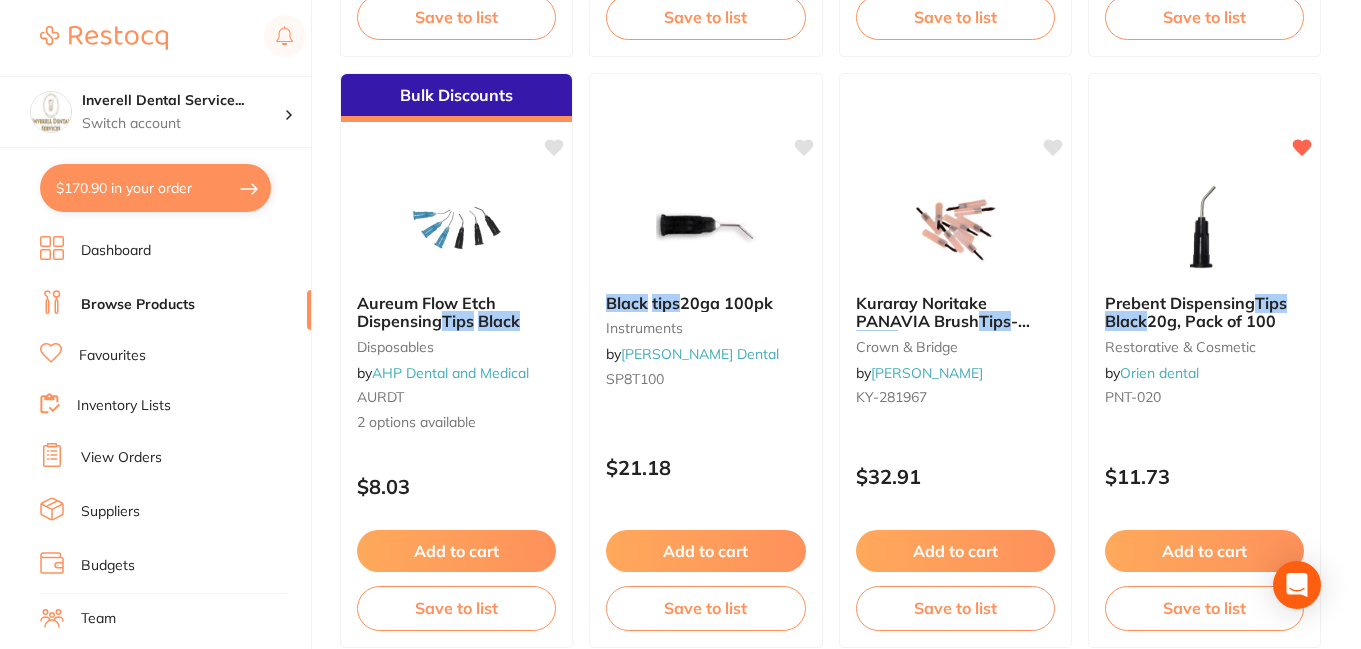click on "$170.90   in your order" at bounding box center [155, 188] 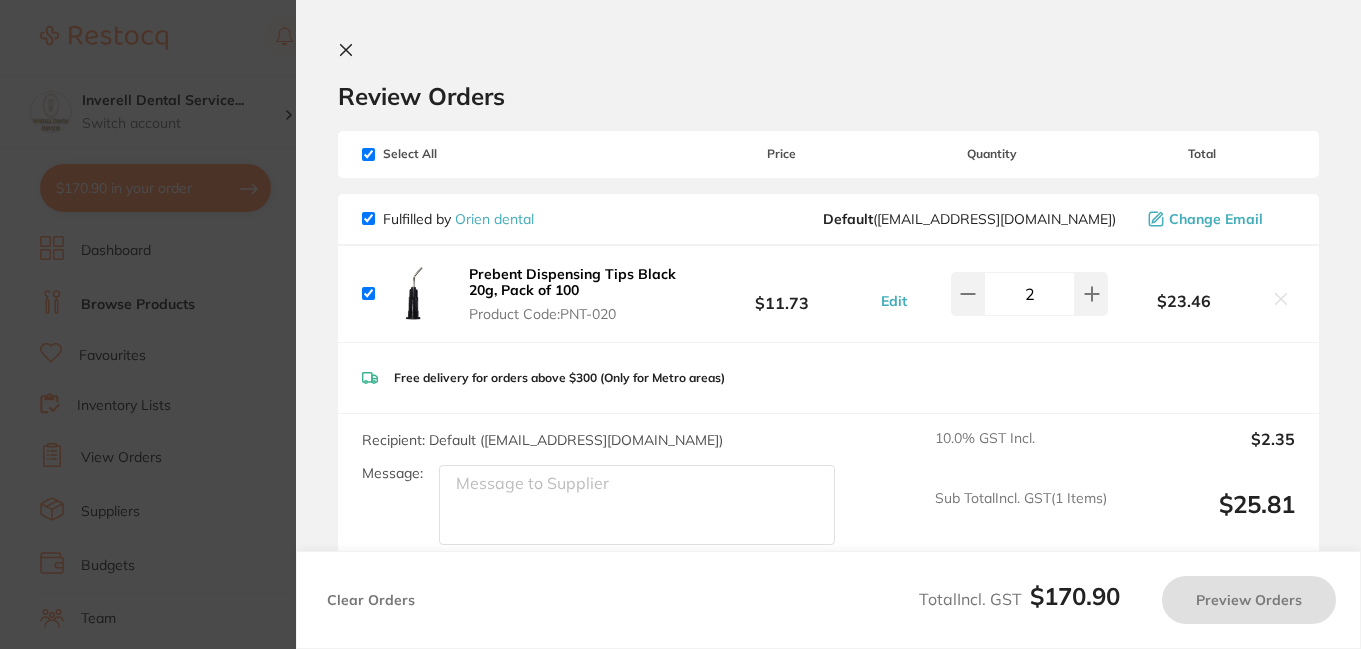 checkbox on "true" 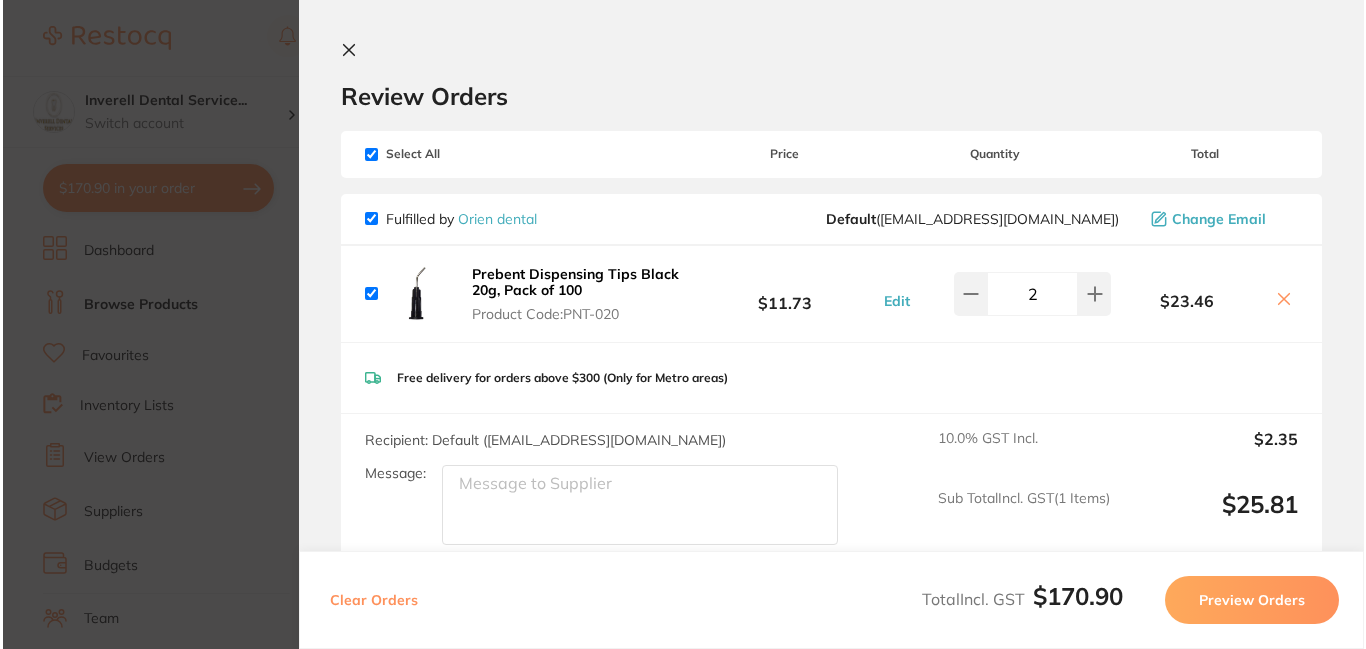 scroll, scrollTop: 0, scrollLeft: 0, axis: both 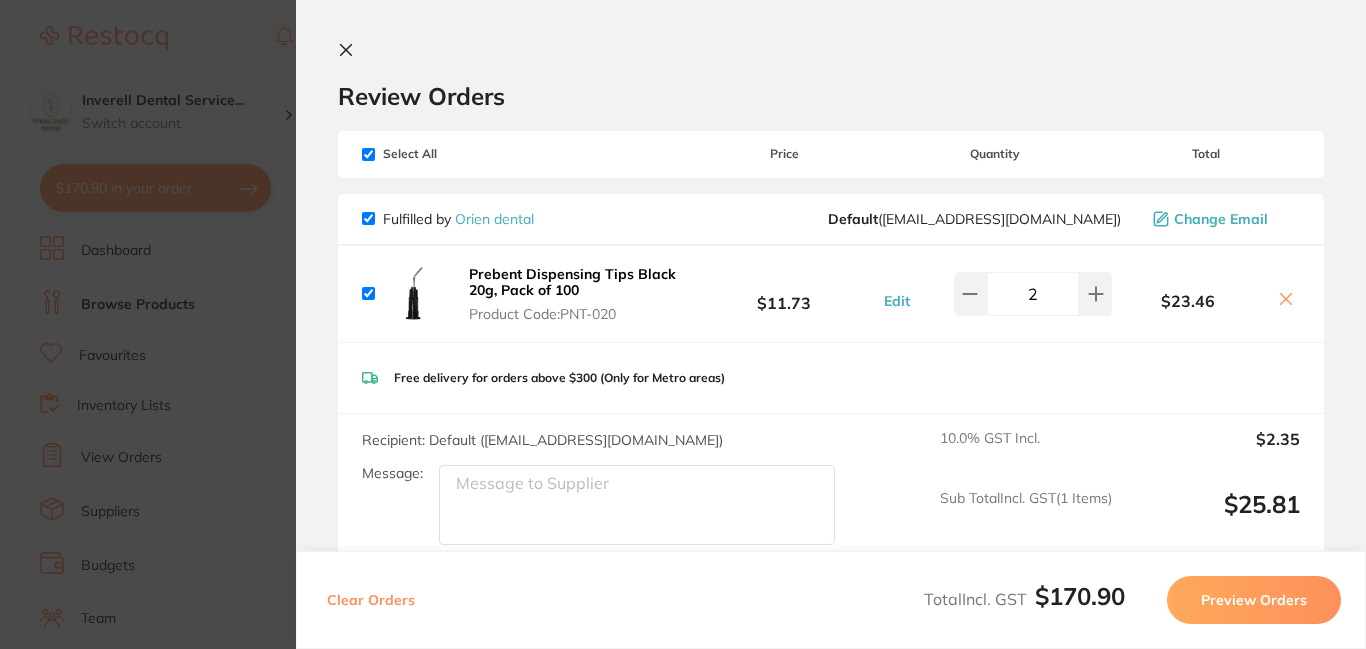 click on "Review Orders Your orders are being processed and we will notify you once we have placed the orders. You may close this window Back to Preview Orders Jul 30 2025, 11:39 Orien dental # 86696 Livingstone International # 86709 Deliver To Dave Xavier  ( Inverell Dental Services )  82 Campbell St  Inverell NSW 2360  02 6722 3218 reception@inverelldental.com.au Select All Price Quantity Total Fulfilled by   Orien dental Default ( sales@orien.com.au ) Change Email   Prebent Dispensing Tips Black 20g, Pack of 100   Product Code:  PNT-020     $11.73 Edit     2         $23.46   Prebent Dispensing Tips Black 20g, Pack of 100   Product Code:  PNT-020     $11.73 Edit     2         Free delivery for orders above $300 (Only for Metro areas) Recipient: Default ( sales@orien.com.au ) Message: 10.0 % GST Incl. $2.35 Sub Total  Incl. GST ( 1   Items) $25.81 Fulfilled by   Livingstone International Default ( restocq@livingstone.com.au ) Change Email   Shofu Dura White Stones, Shank FG, Shape RD2, No 0248   Product Code:" at bounding box center [831, 324] 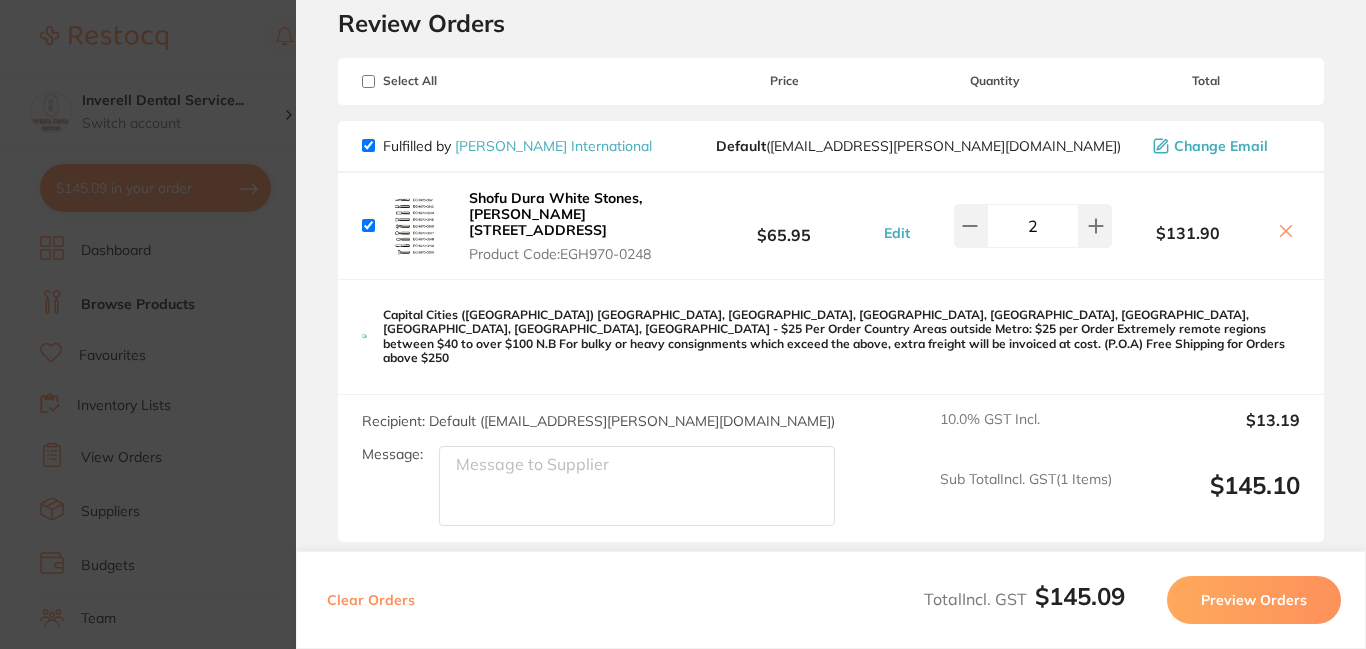 scroll, scrollTop: 0, scrollLeft: 0, axis: both 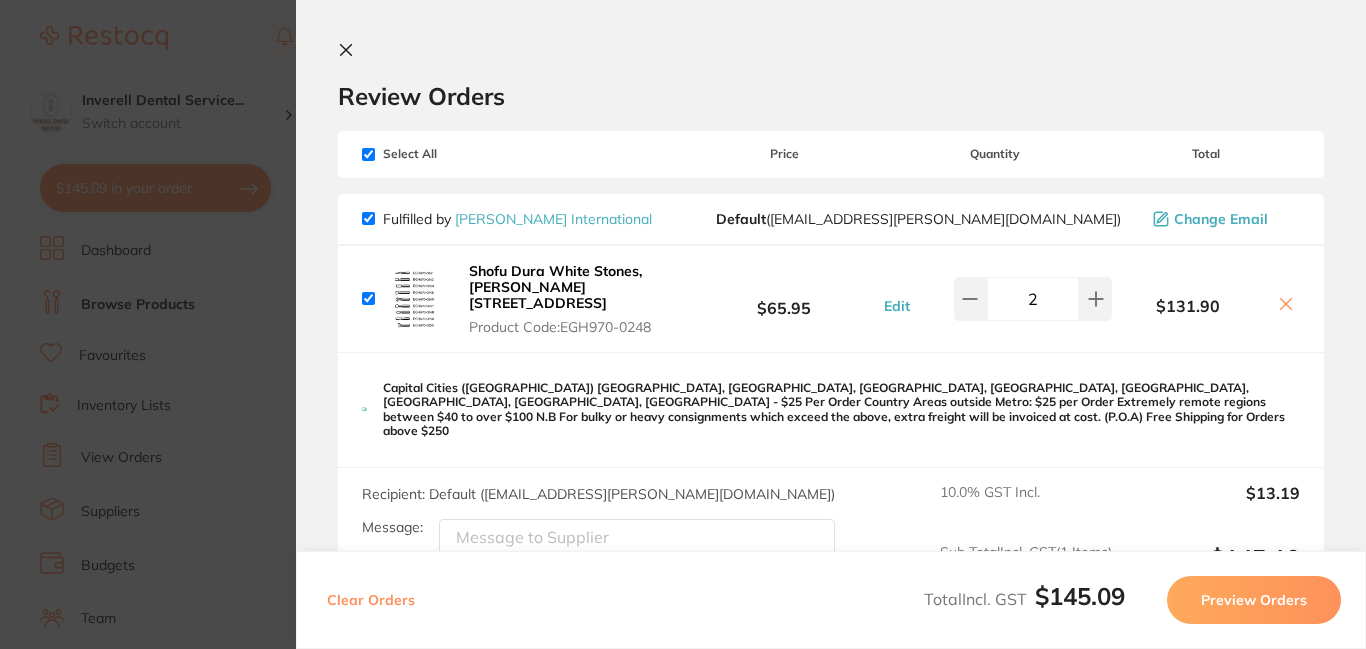 checkbox on "true" 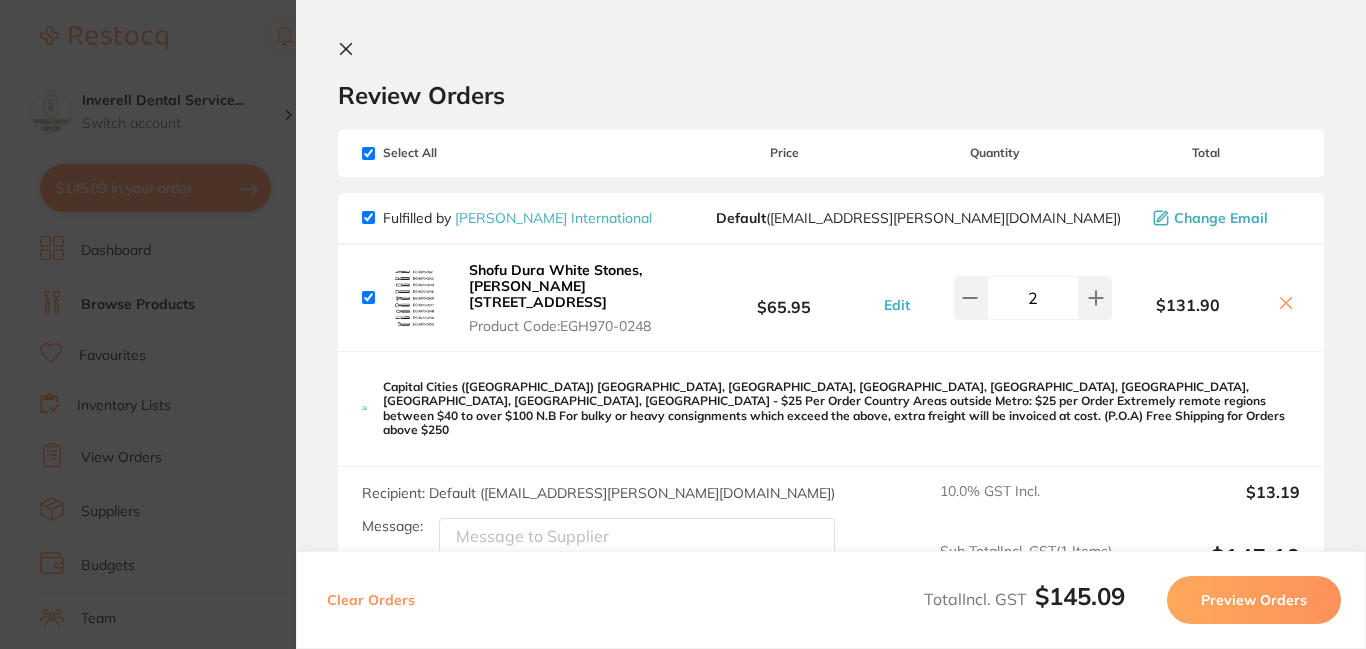 scroll, scrollTop: 0, scrollLeft: 0, axis: both 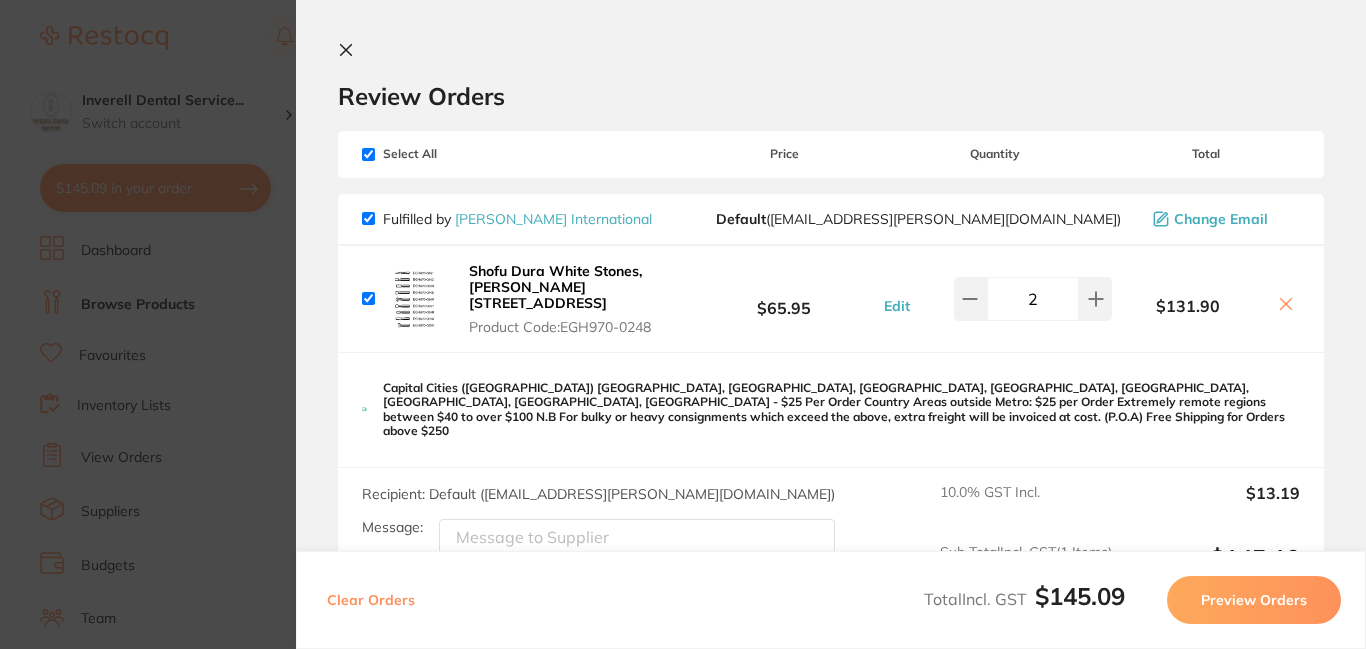 drag, startPoint x: 700, startPoint y: 282, endPoint x: 897, endPoint y: 45, distance: 308.185 